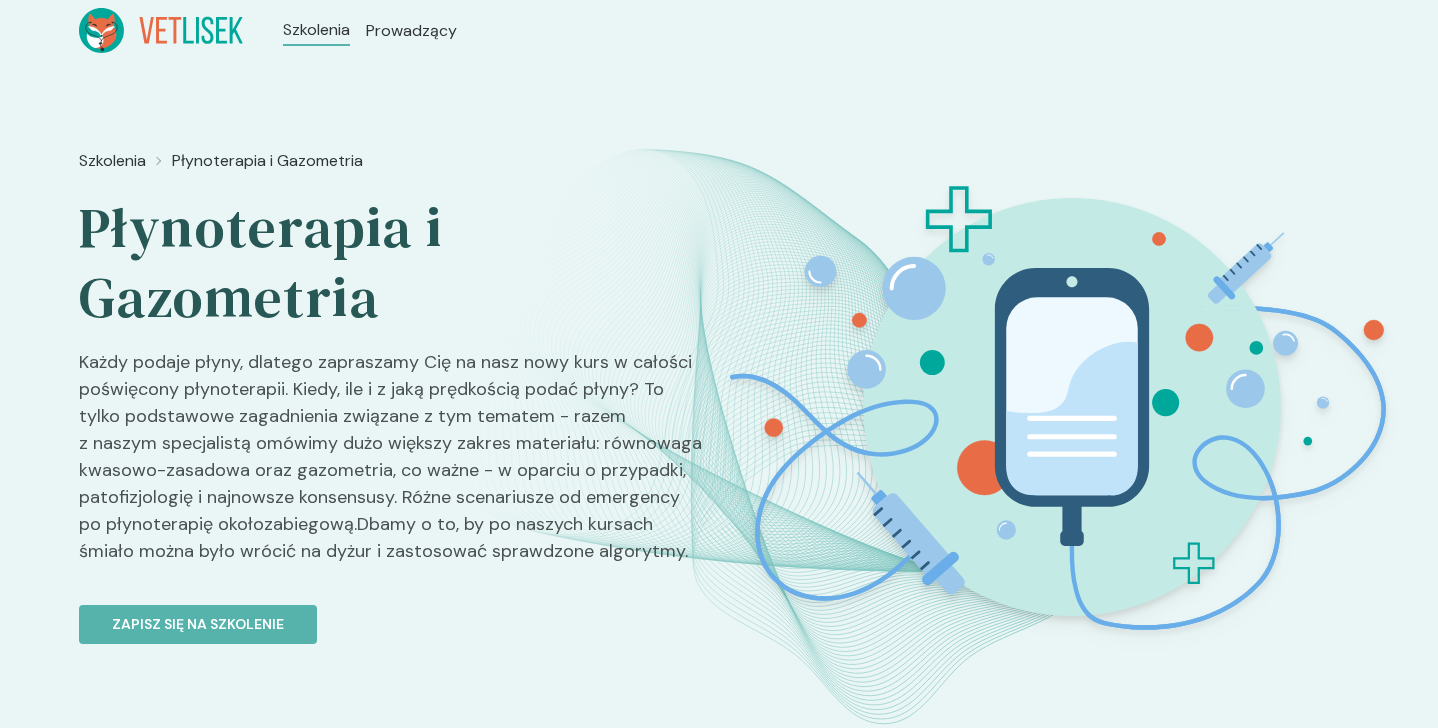 scroll, scrollTop: 0, scrollLeft: 0, axis: both 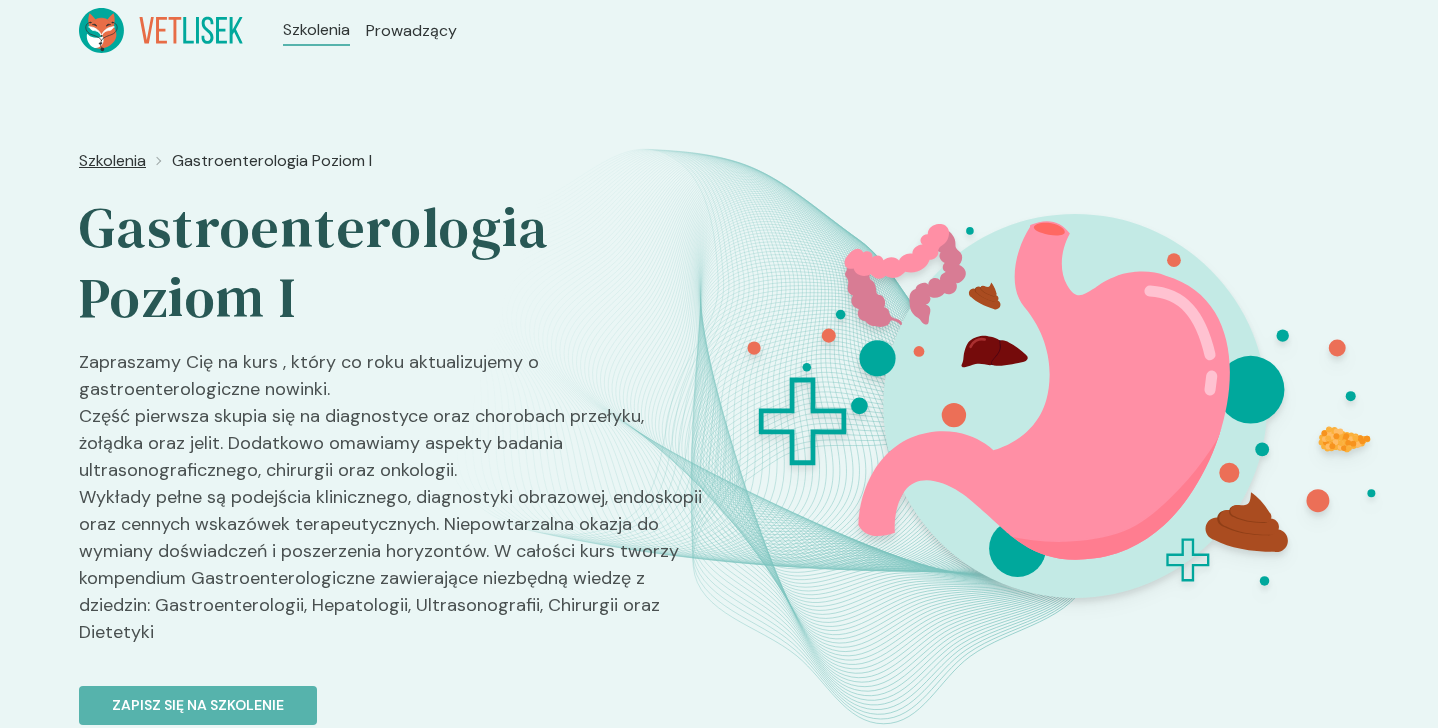click on "Szkolenia" at bounding box center (112, 161) 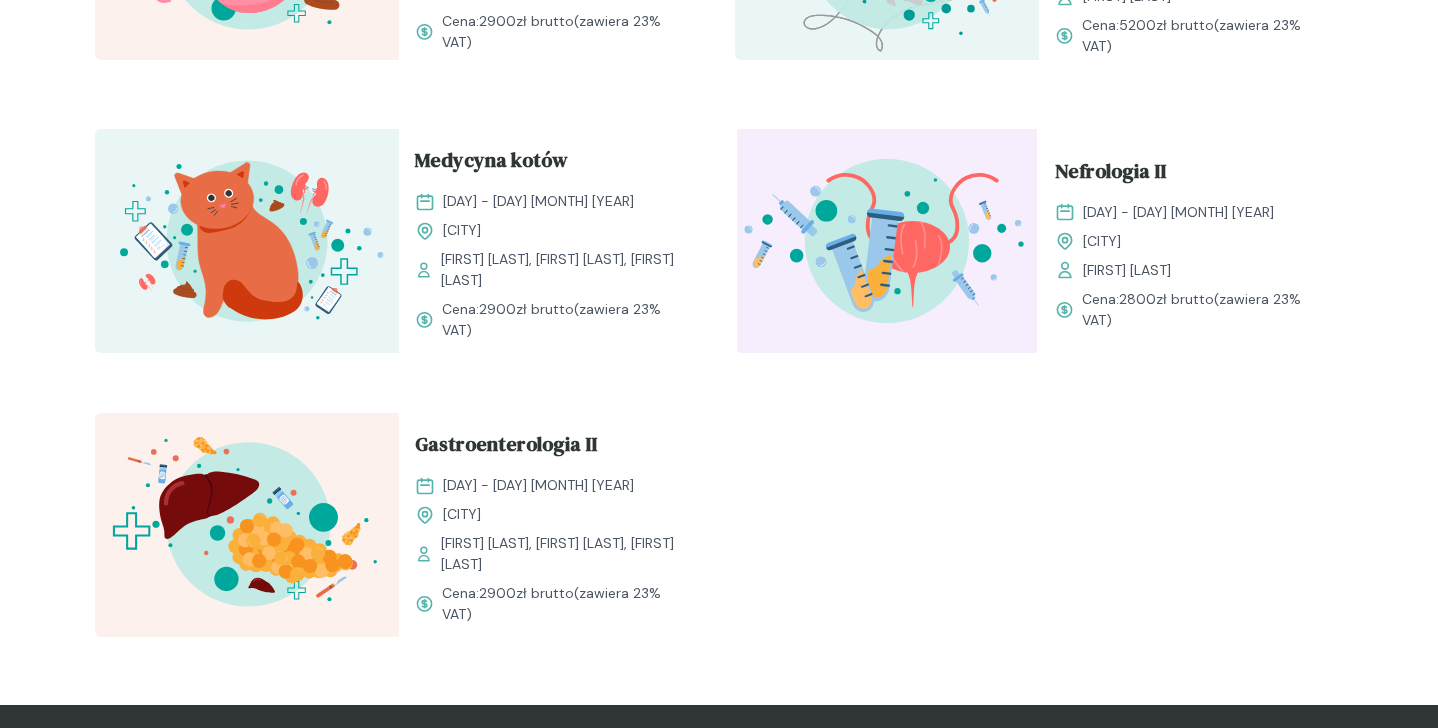 scroll, scrollTop: 2340, scrollLeft: 0, axis: vertical 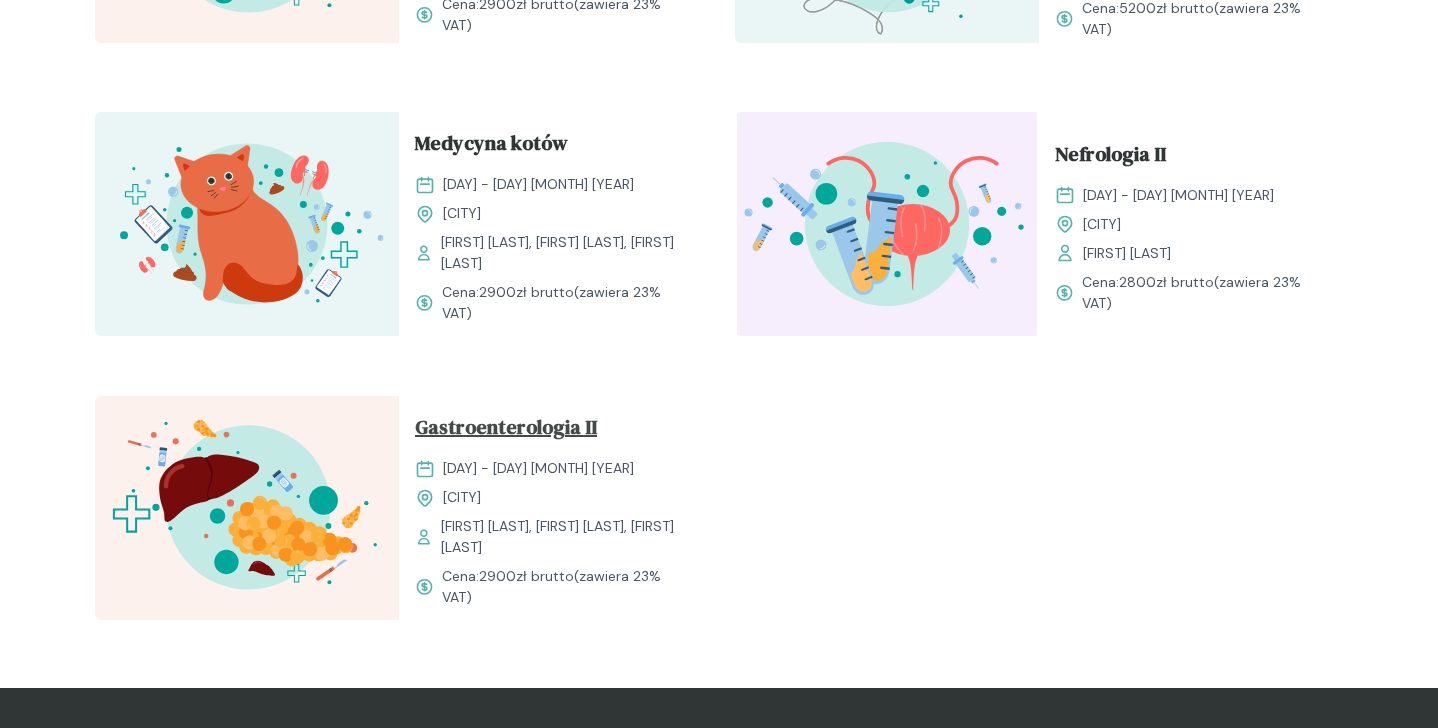 click on "Gastroenterologia II" at bounding box center (506, 431) 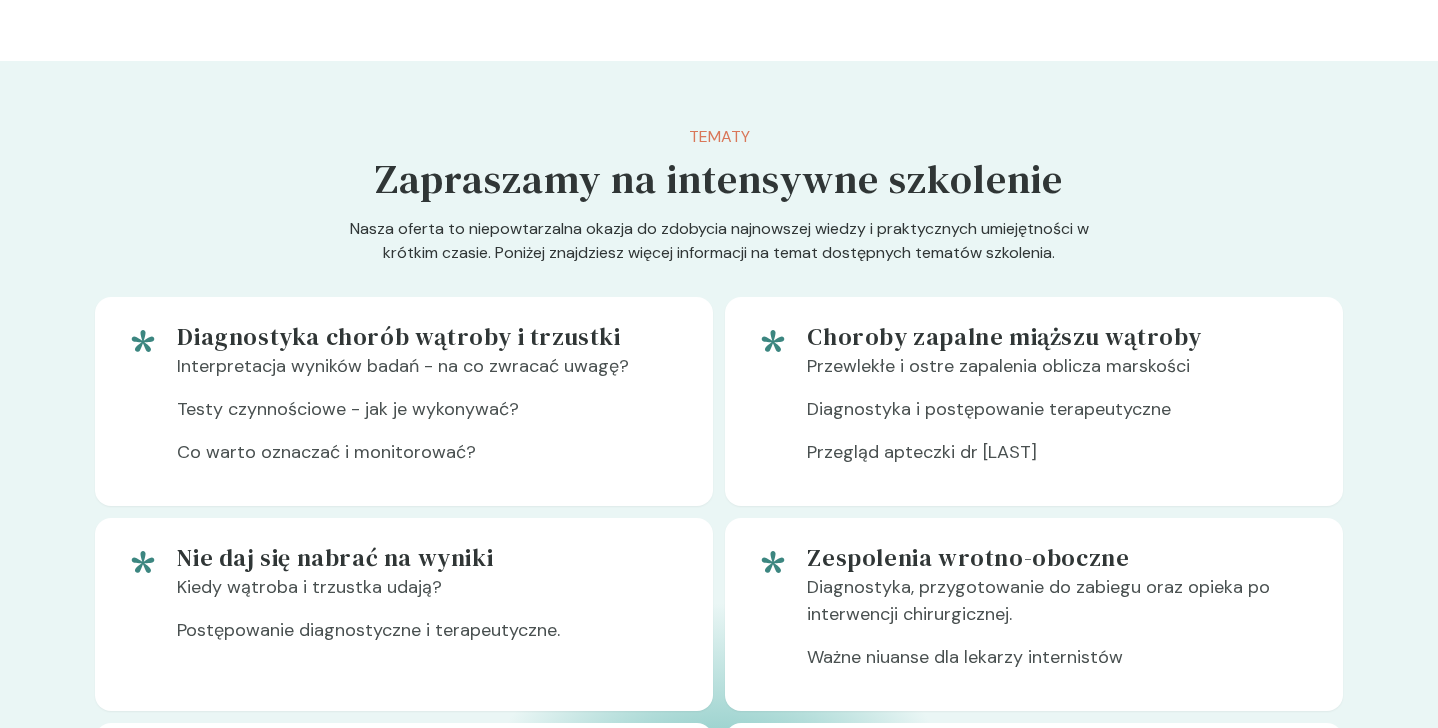 scroll, scrollTop: 0, scrollLeft: 0, axis: both 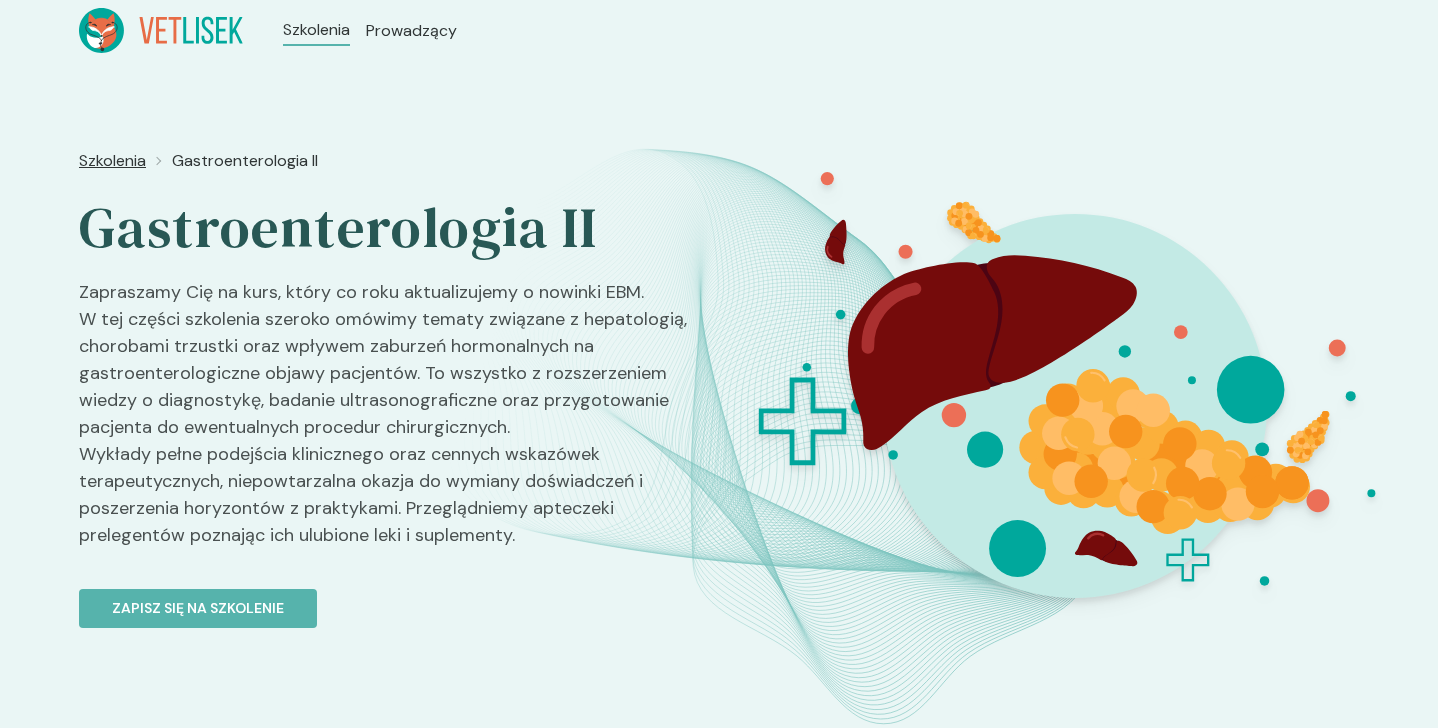 click on "Szkolenia" at bounding box center [112, 161] 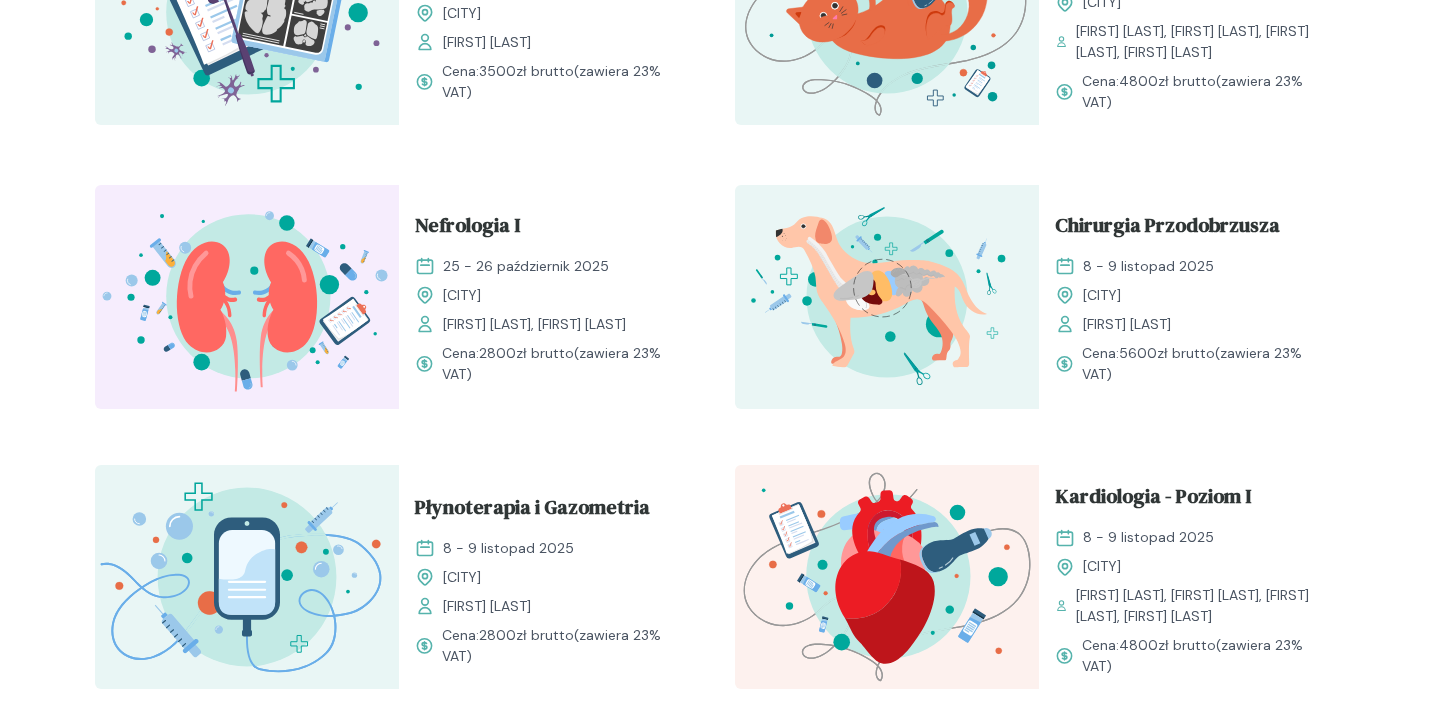 scroll, scrollTop: 1411, scrollLeft: 0, axis: vertical 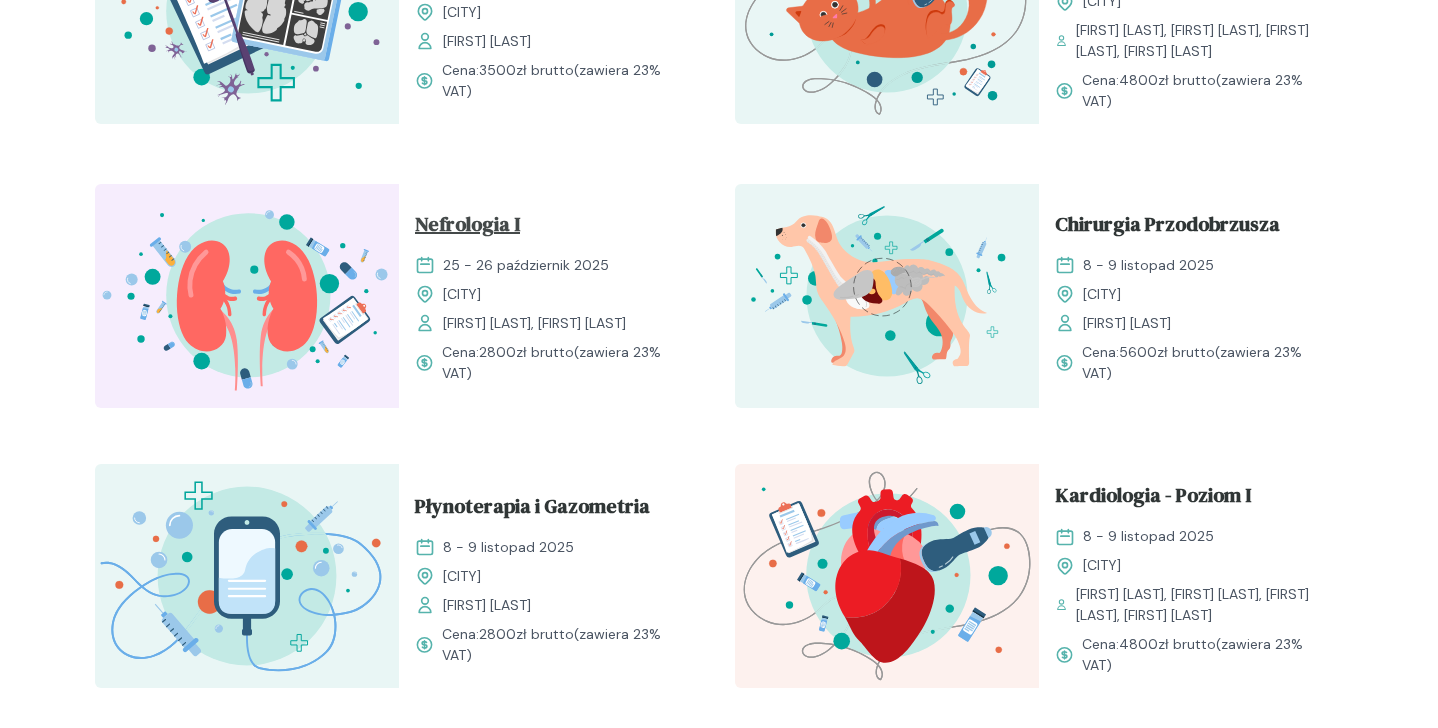 click on "Nefrologia I" at bounding box center [467, 228] 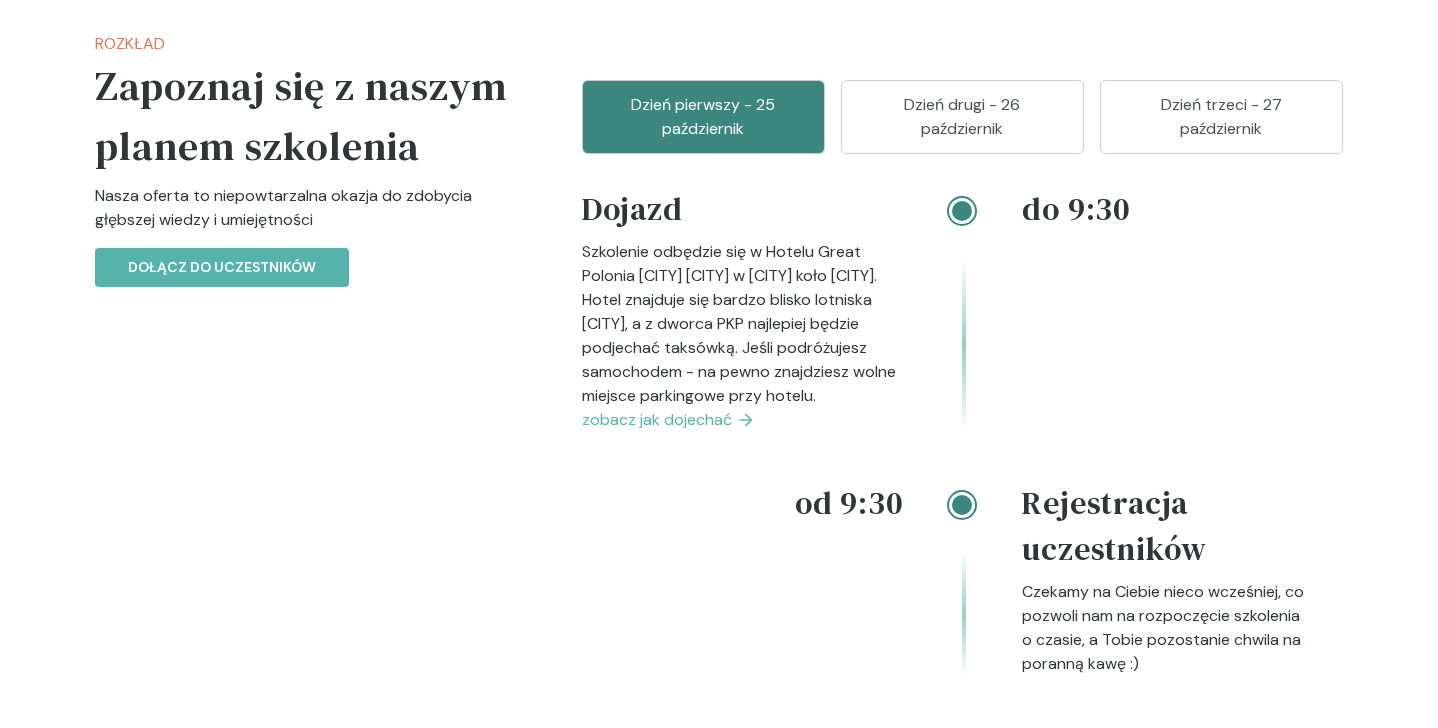 scroll, scrollTop: 2385, scrollLeft: 0, axis: vertical 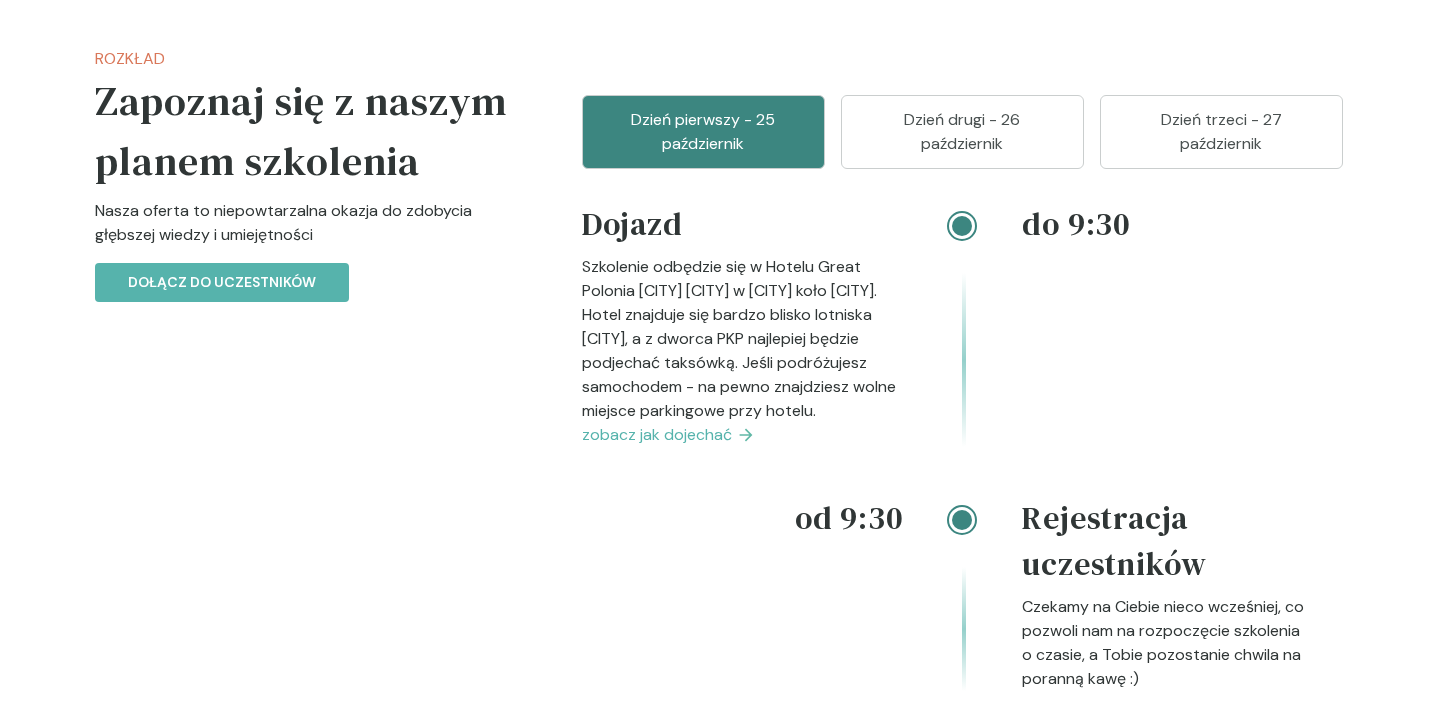 click on "Dzień drugi - 26 październik" at bounding box center (962, 132) 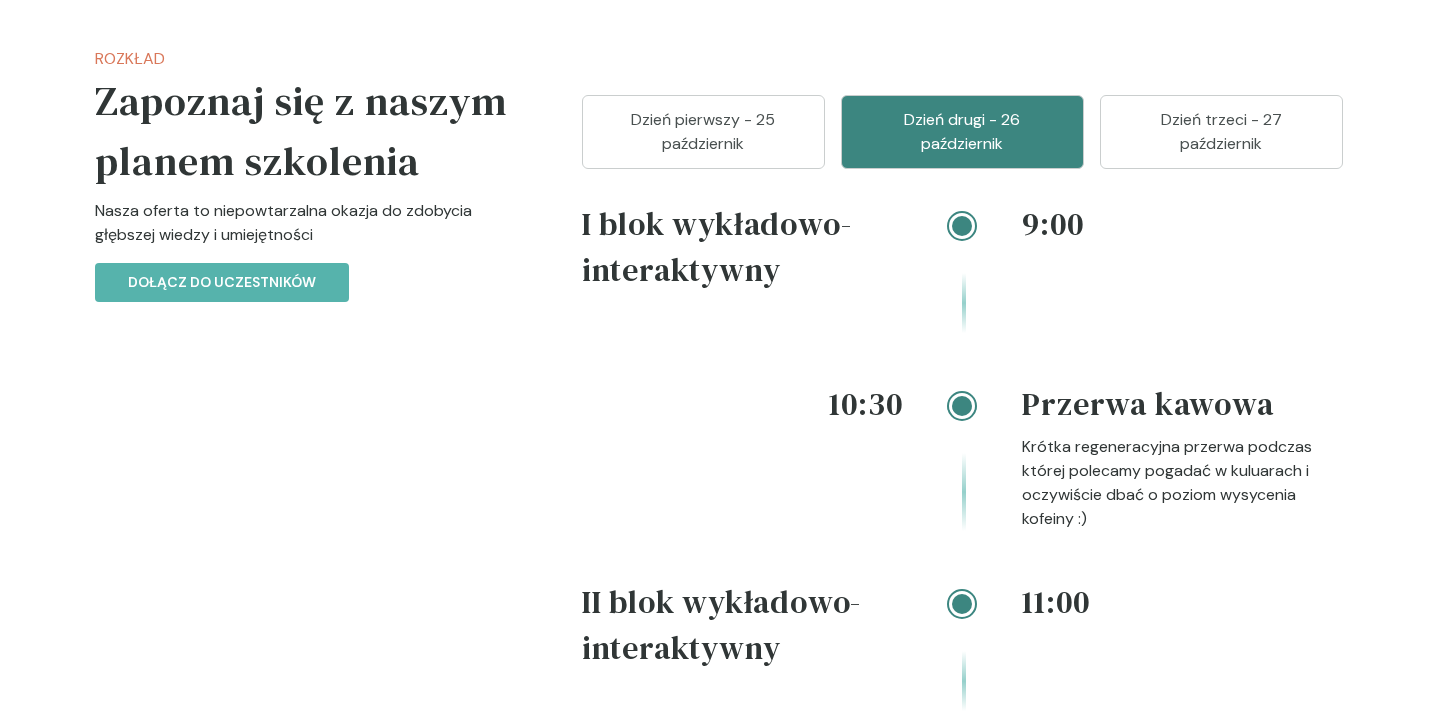 click on "Dzień trzeci - 27 październik" at bounding box center (1221, 132) 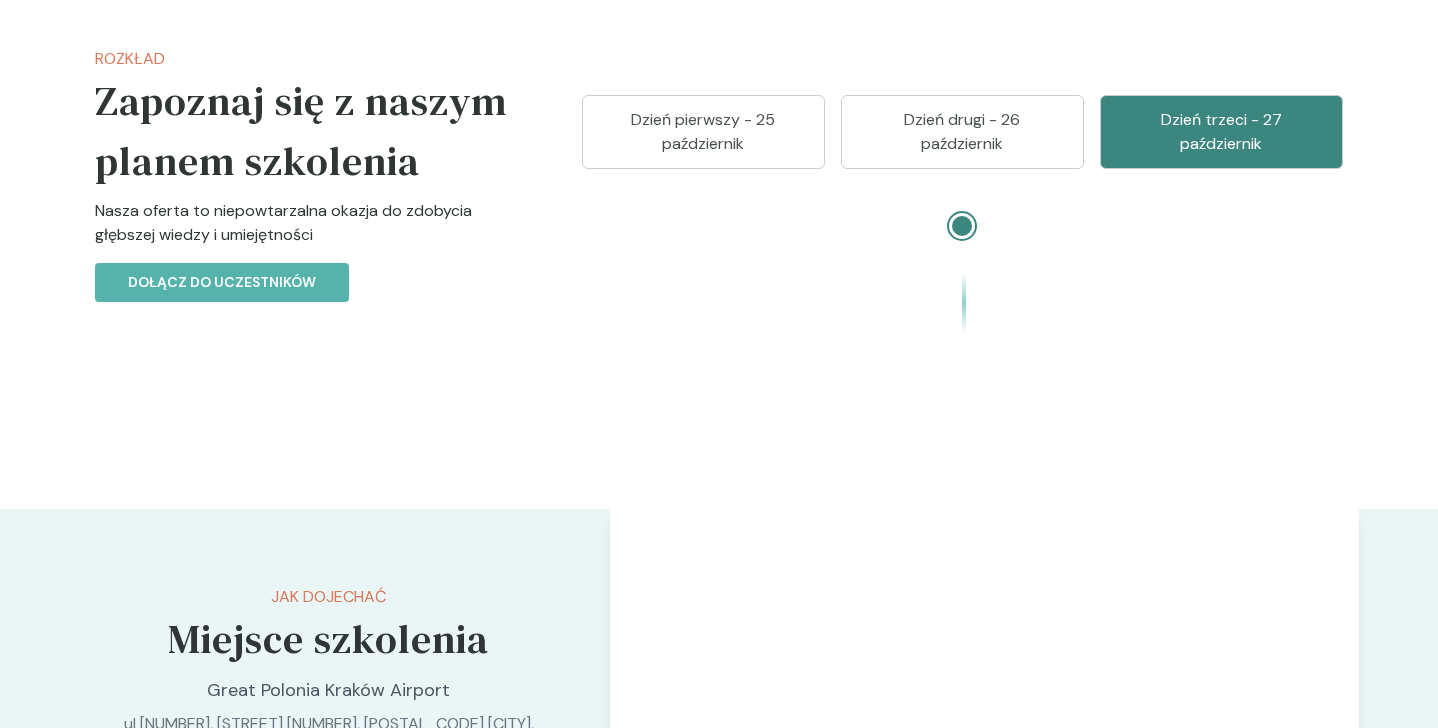 click on "Dzień drugi - 26 październik" at bounding box center (962, 132) 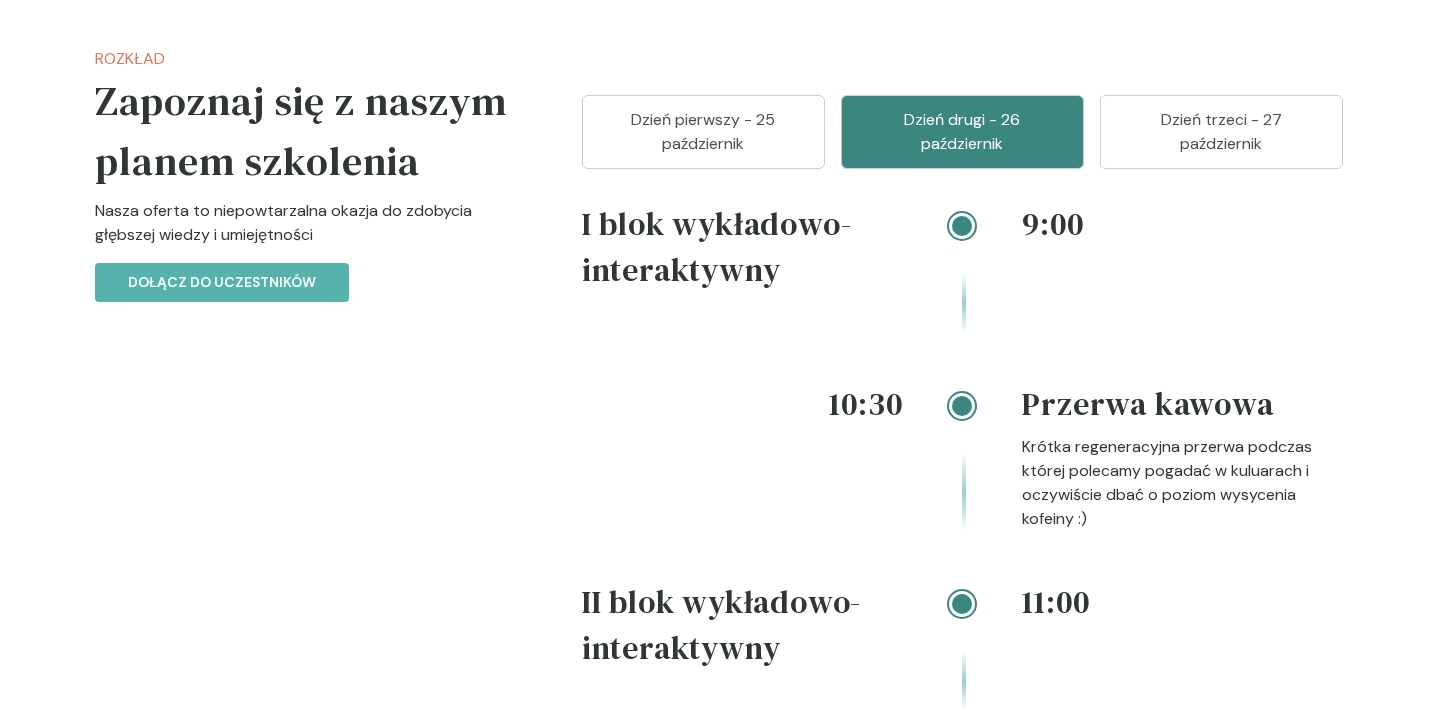 click on "Dzień pierwszy - 25 październik" at bounding box center (703, 132) 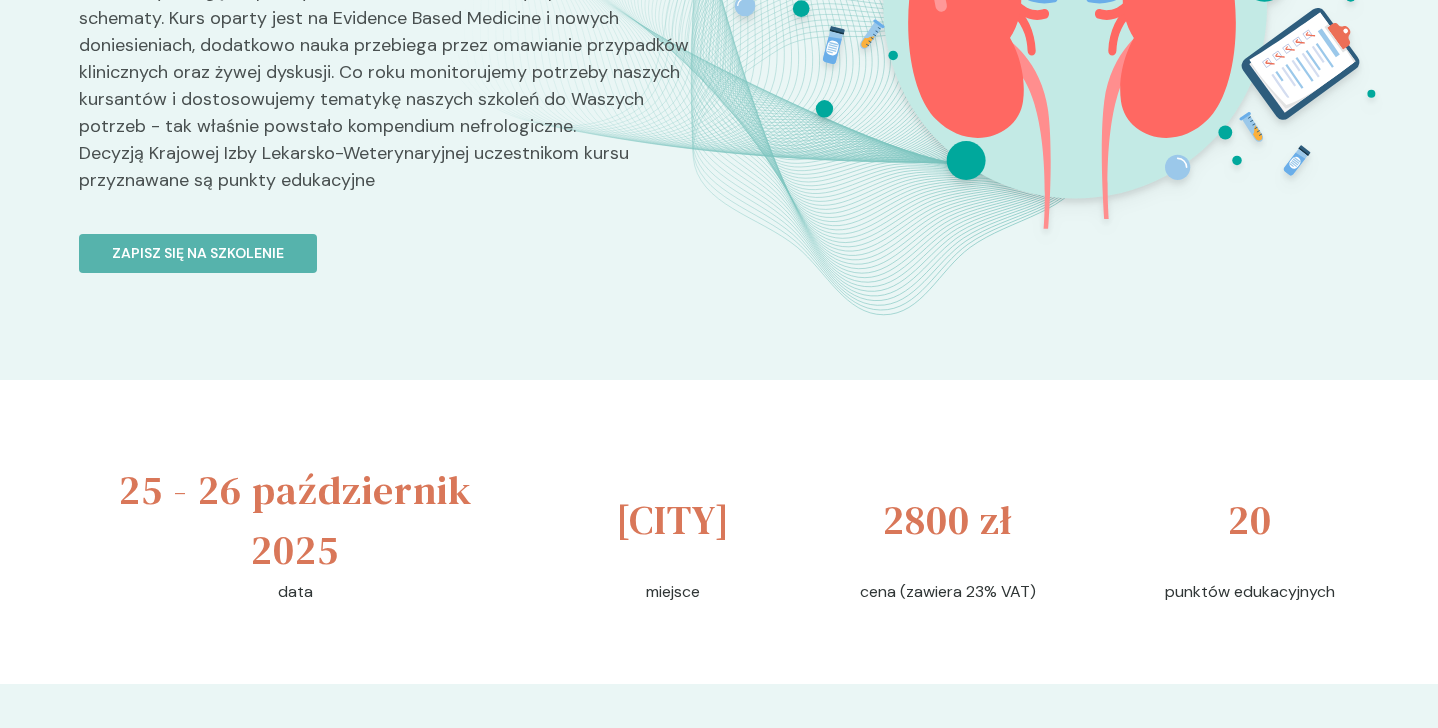 scroll, scrollTop: 0, scrollLeft: 0, axis: both 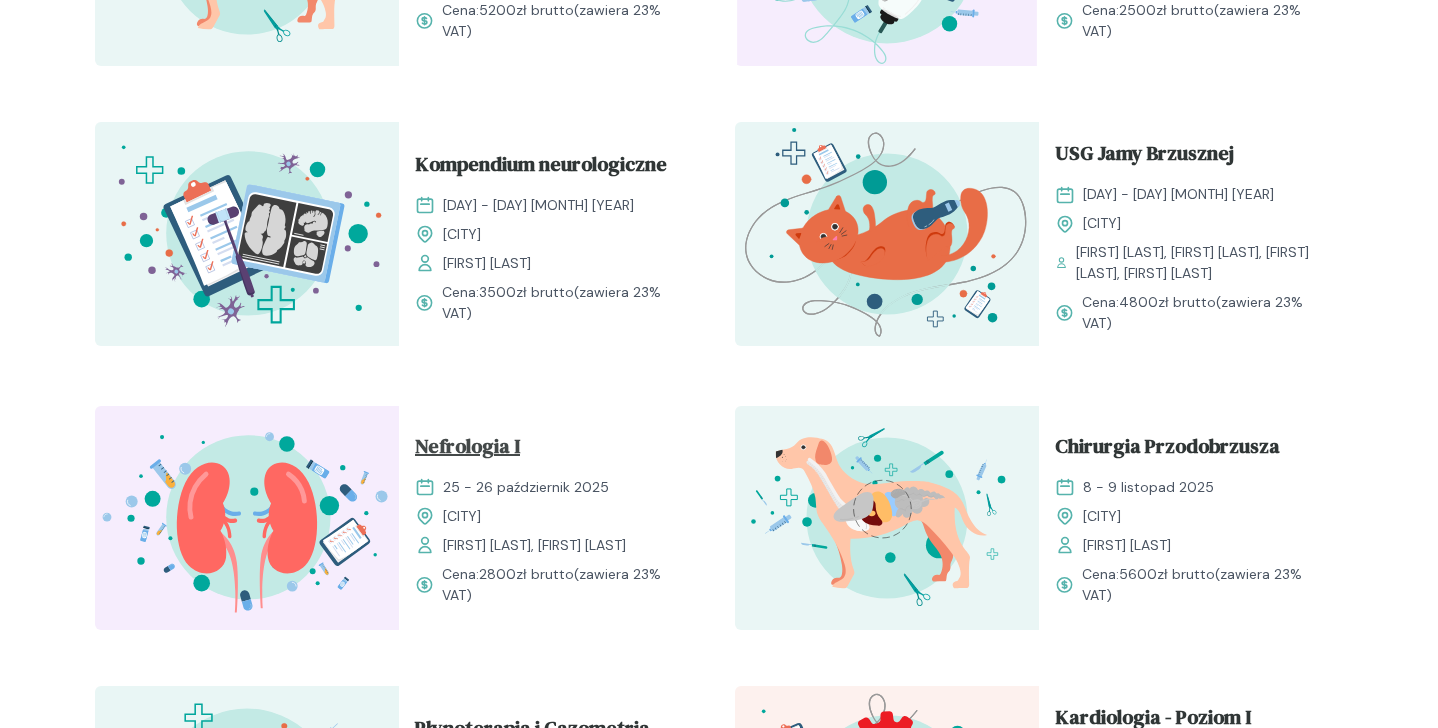 click on "Nefrologia I" at bounding box center [467, 450] 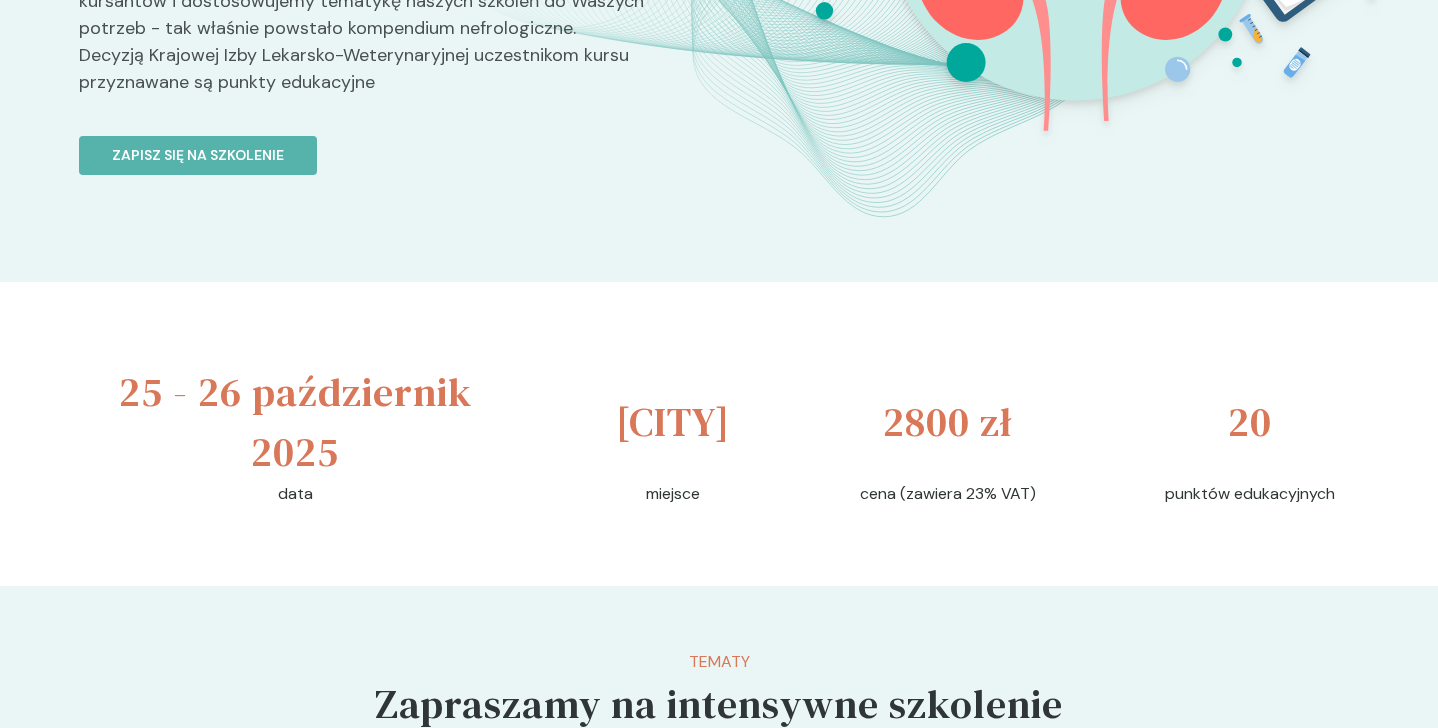 scroll, scrollTop: 586, scrollLeft: 0, axis: vertical 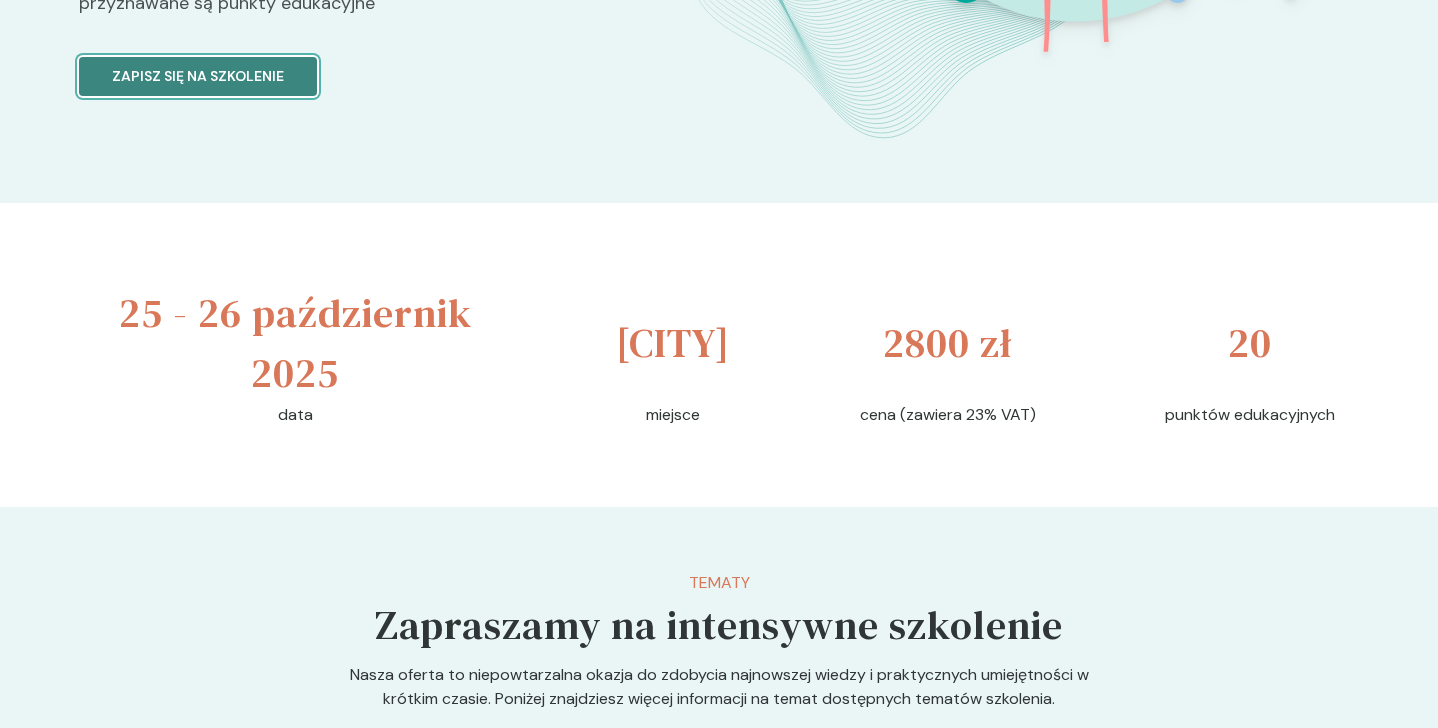 click on "Zapisz się na szkolenie" at bounding box center [198, 76] 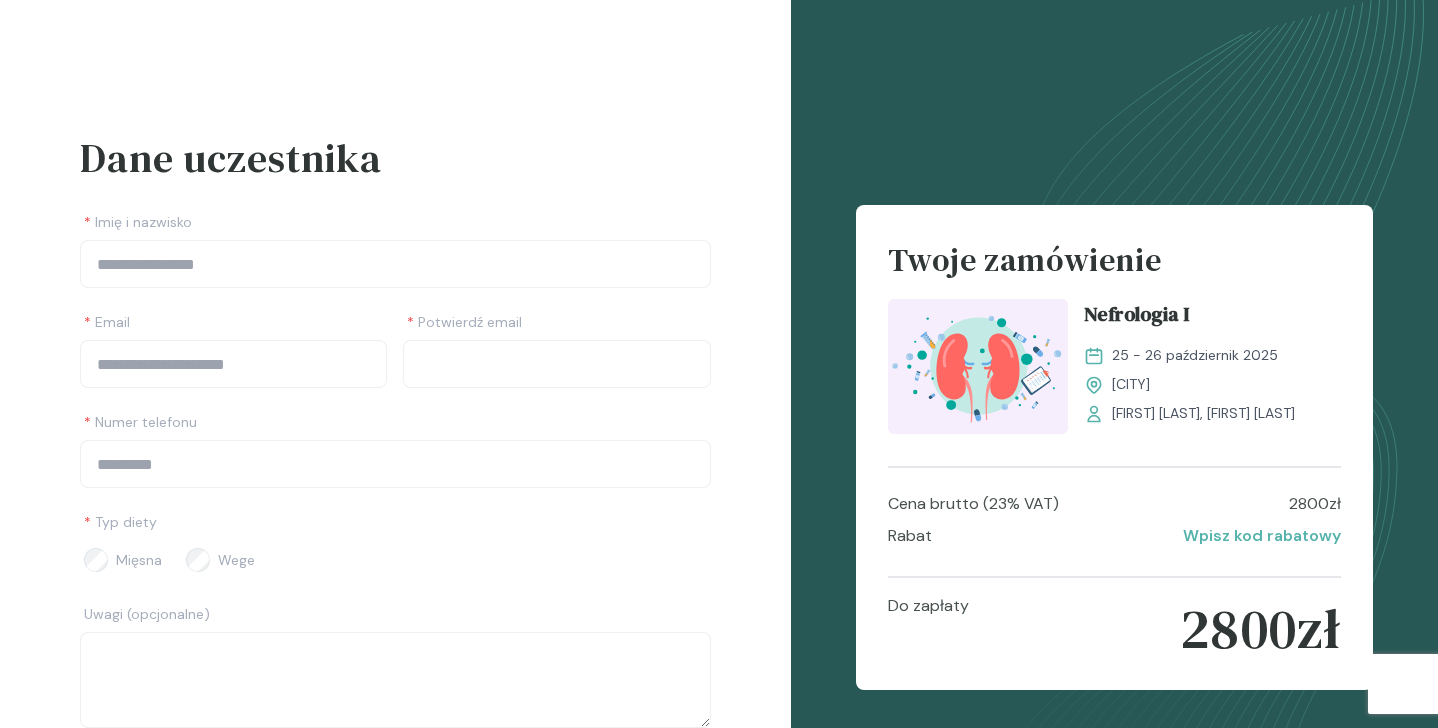 scroll, scrollTop: 167, scrollLeft: 0, axis: vertical 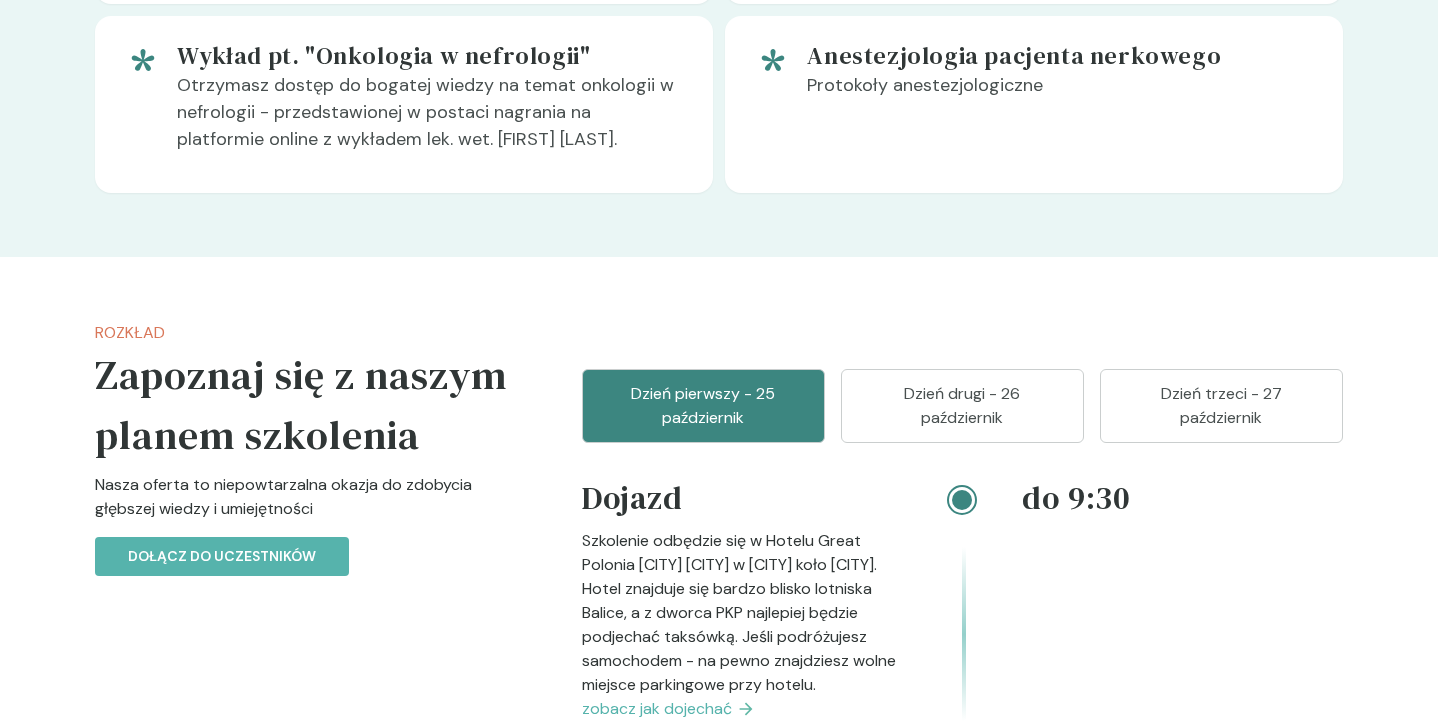 click on "Dzień drugi - 26 październik" at bounding box center [962, 406] 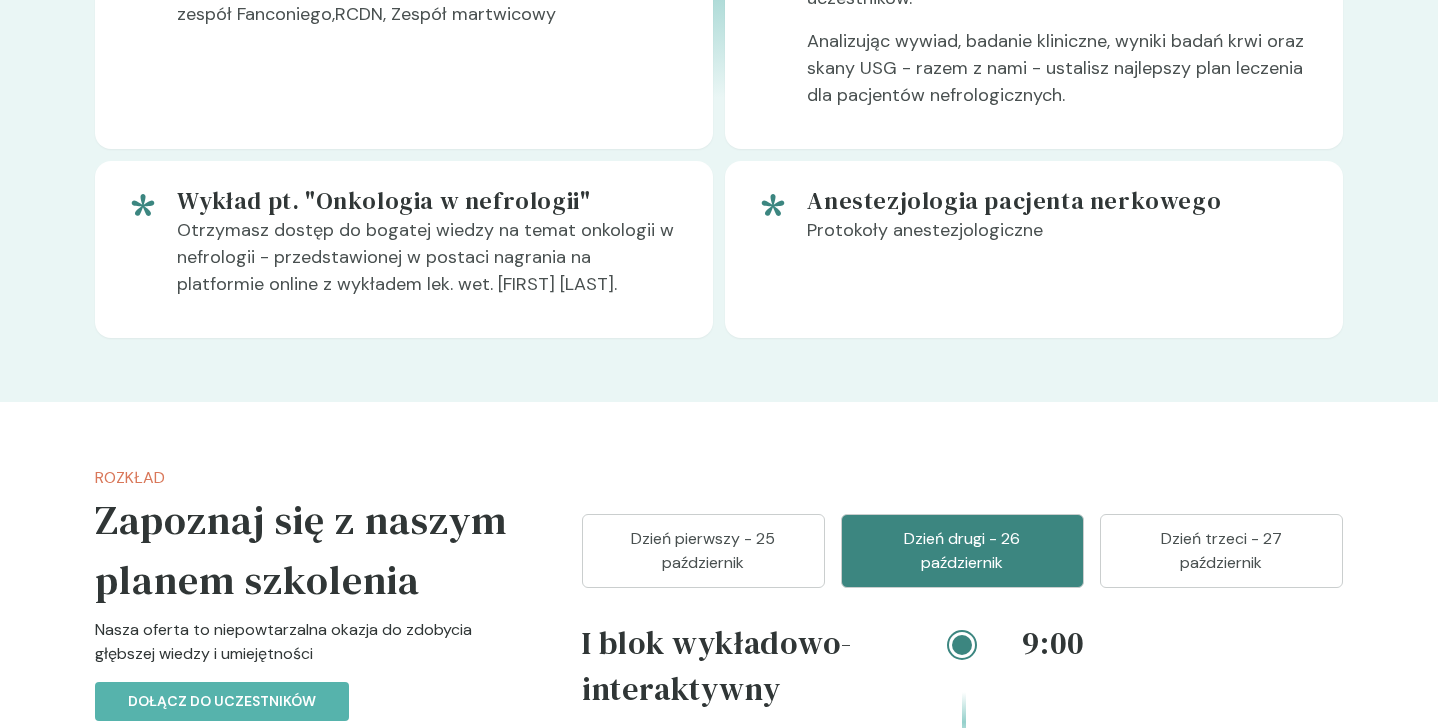 scroll, scrollTop: 2110, scrollLeft: 0, axis: vertical 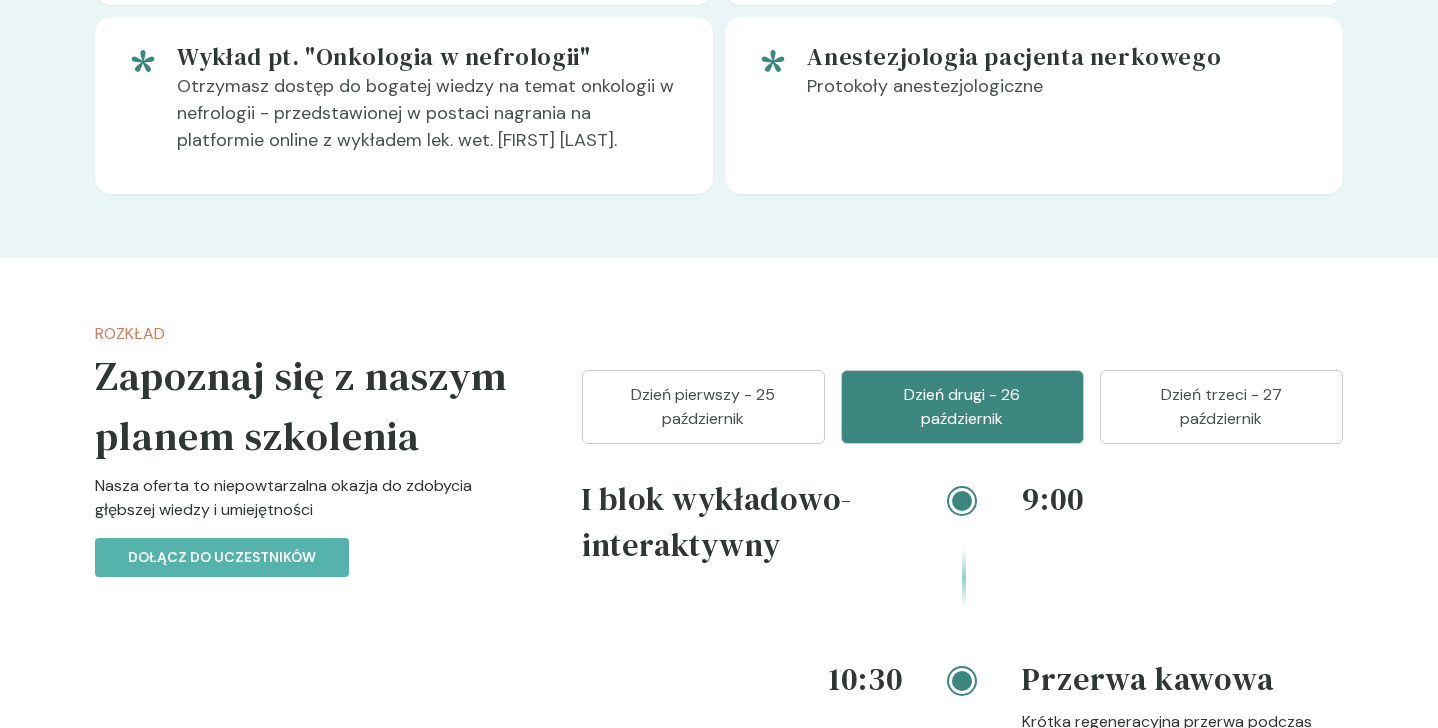 click on "Dzień trzeci - 27 październik" at bounding box center [1221, 407] 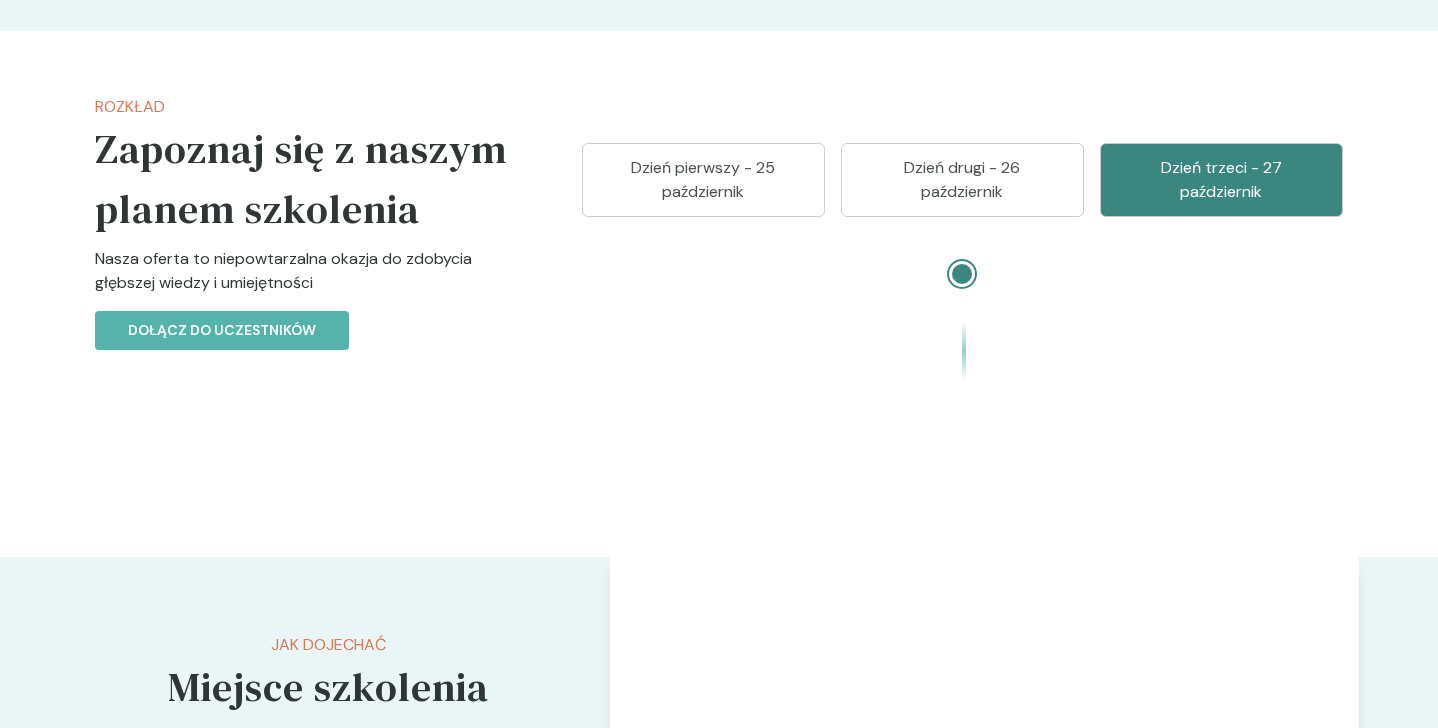 scroll, scrollTop: 2325, scrollLeft: 0, axis: vertical 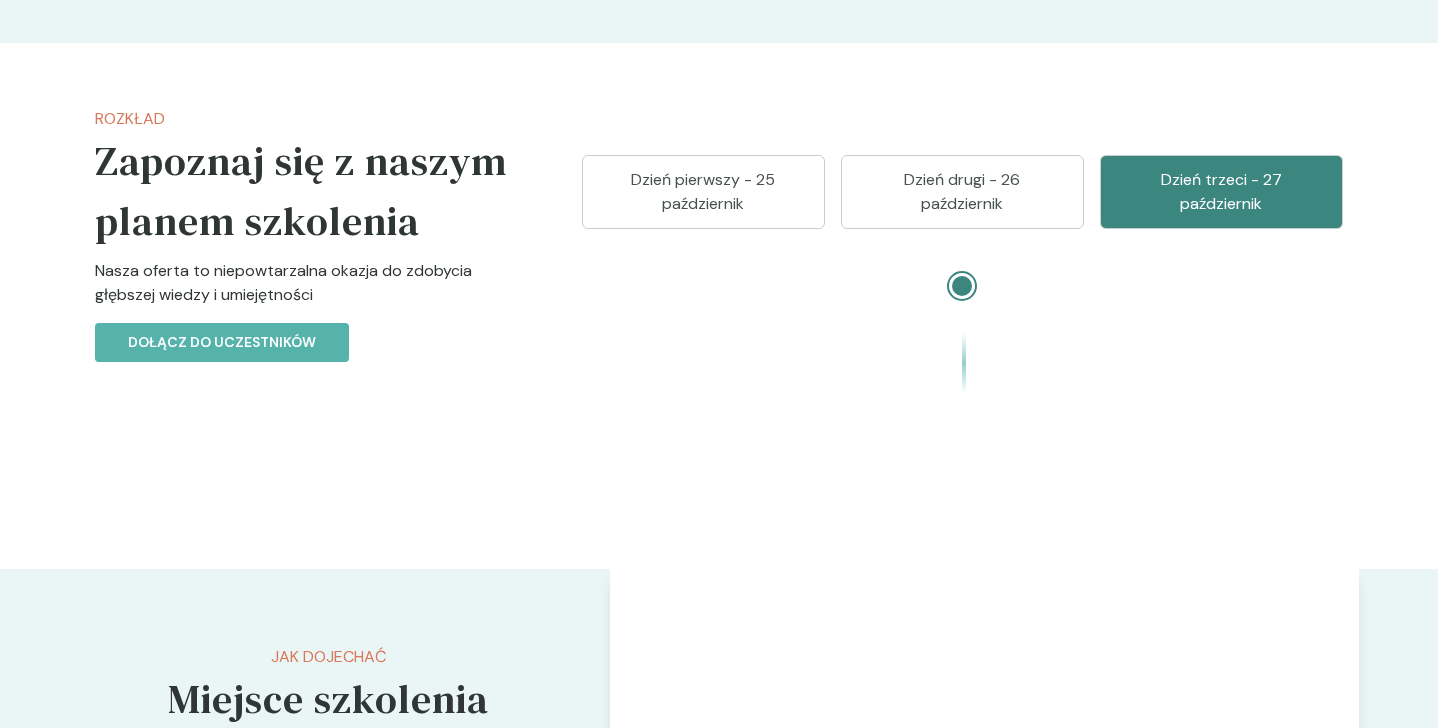 click on "Dzień pierwszy - 25 październik" at bounding box center (703, 192) 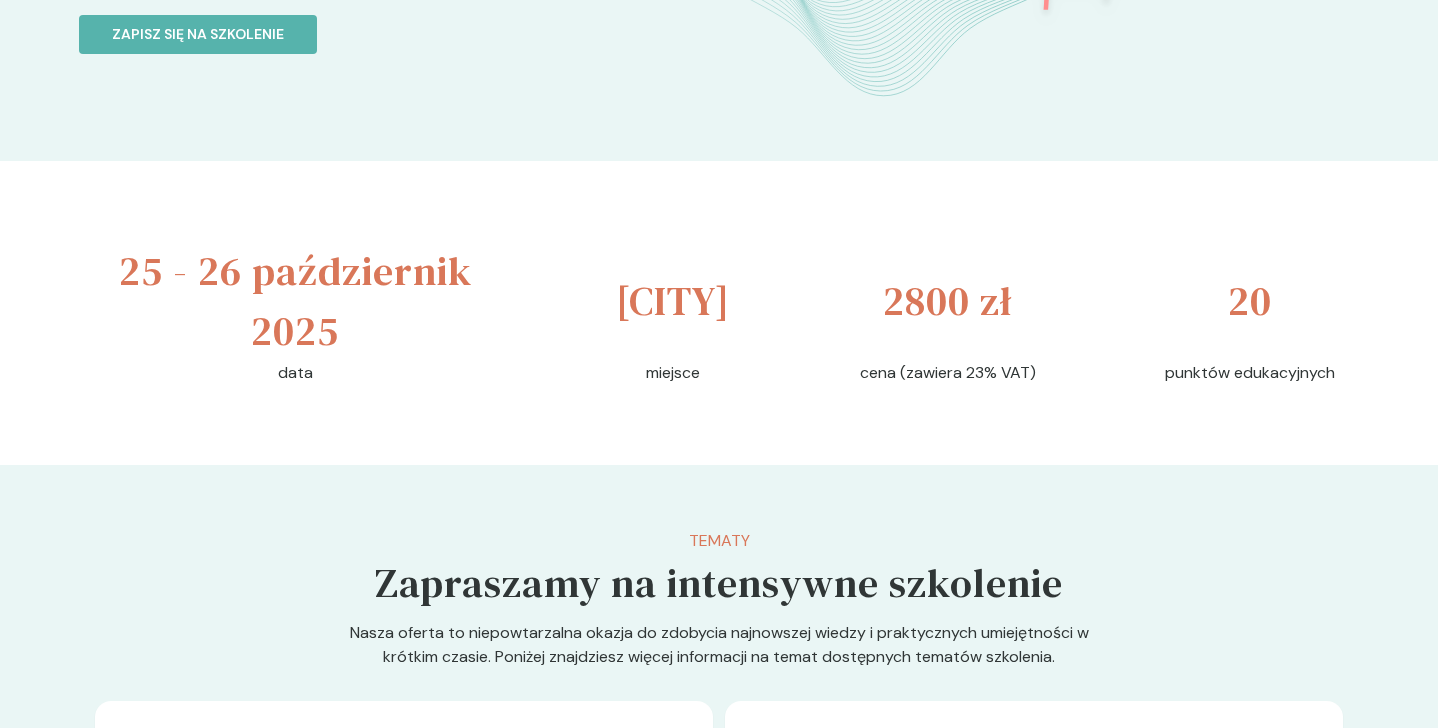 scroll, scrollTop: 0, scrollLeft: 0, axis: both 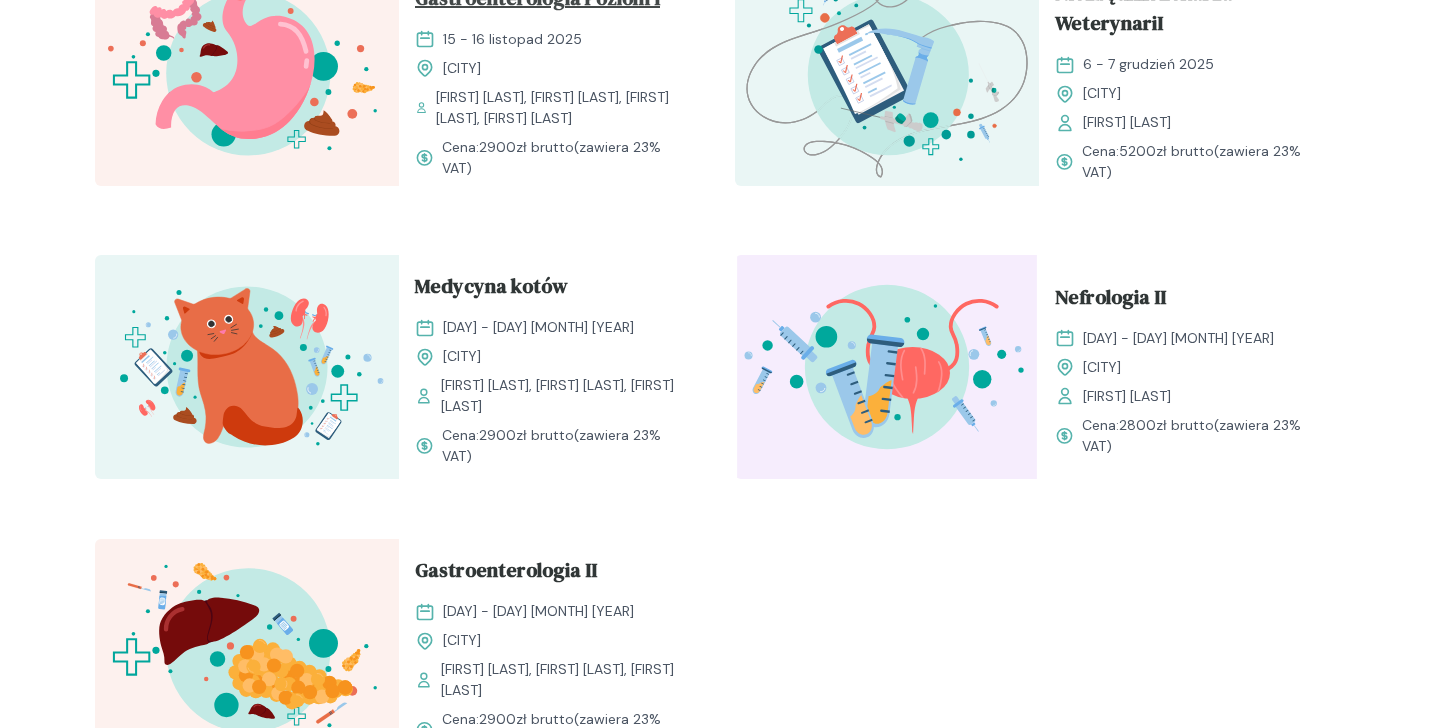 click on "Gastroenterologia Poziom I" at bounding box center [537, 2] 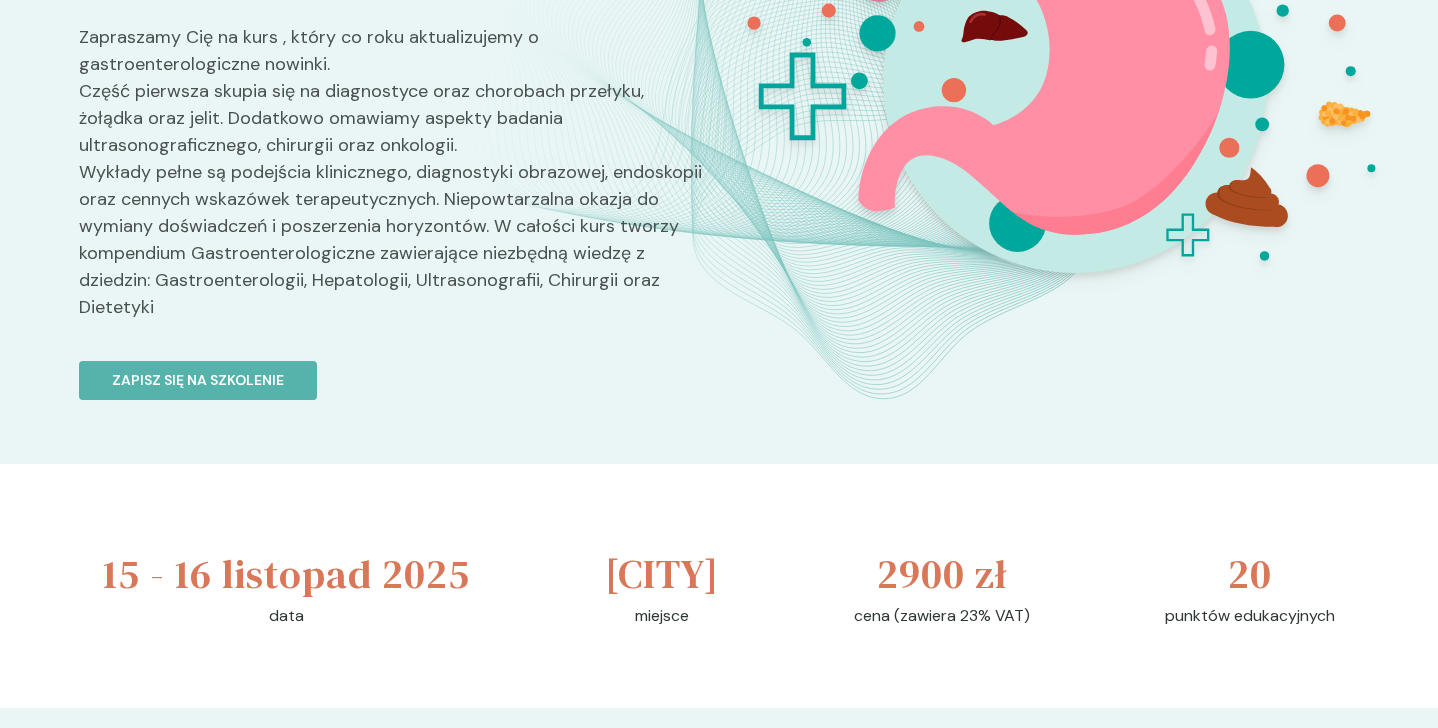 scroll, scrollTop: 344, scrollLeft: 0, axis: vertical 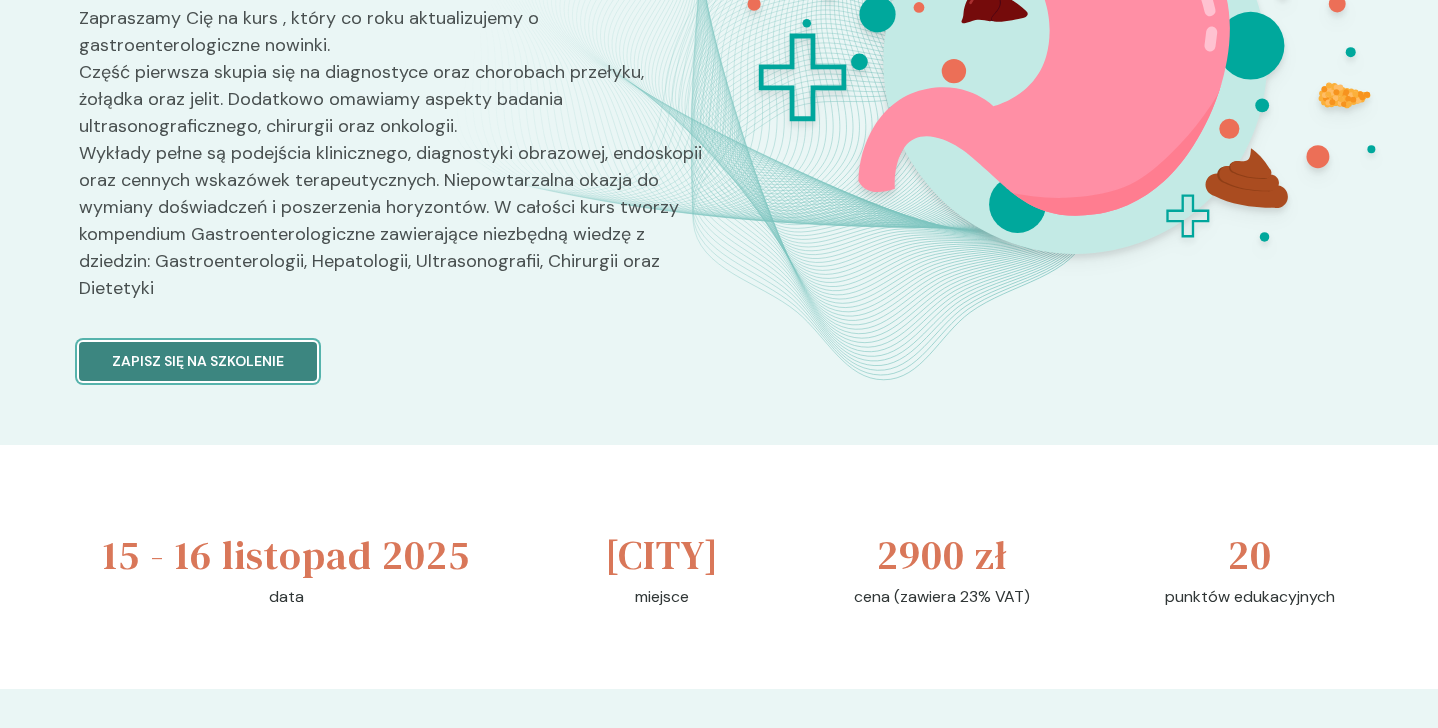 click on "Zapisz się na szkolenie" at bounding box center (198, 361) 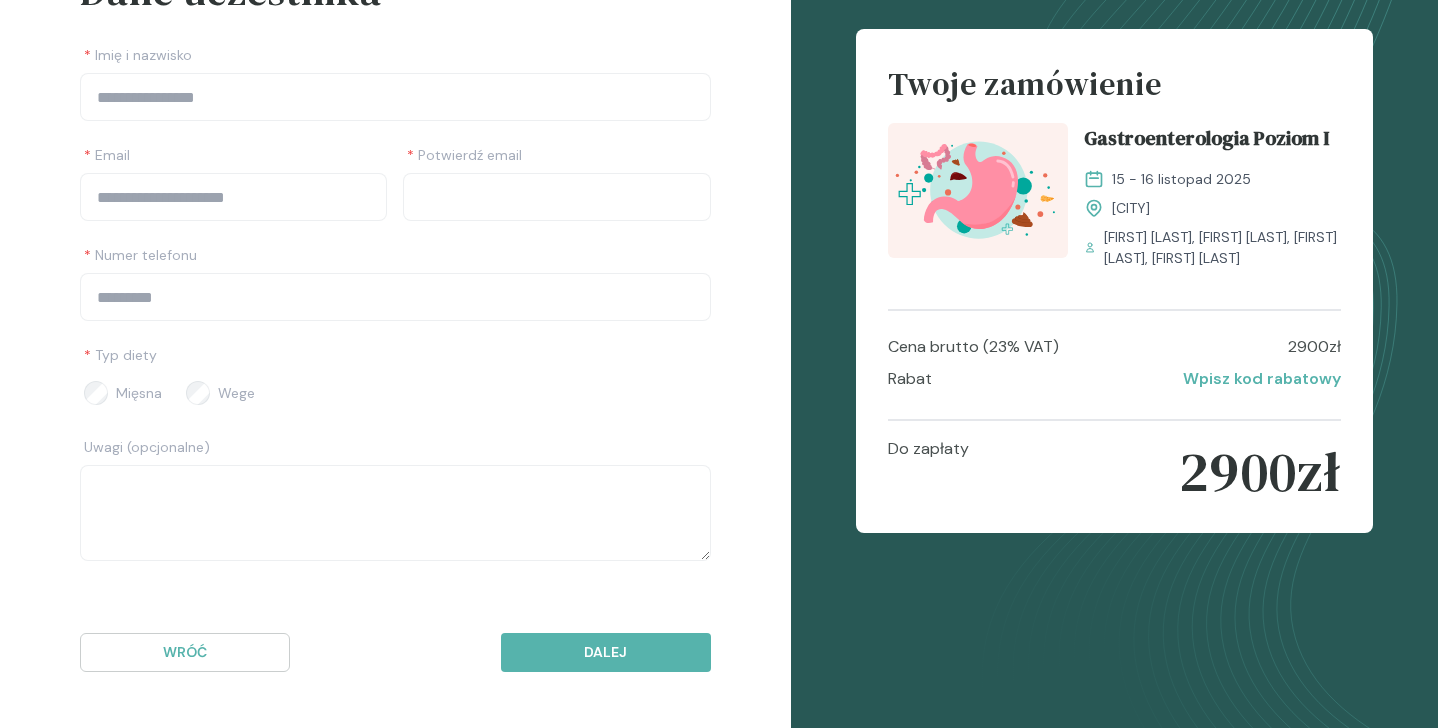 scroll, scrollTop: 0, scrollLeft: 0, axis: both 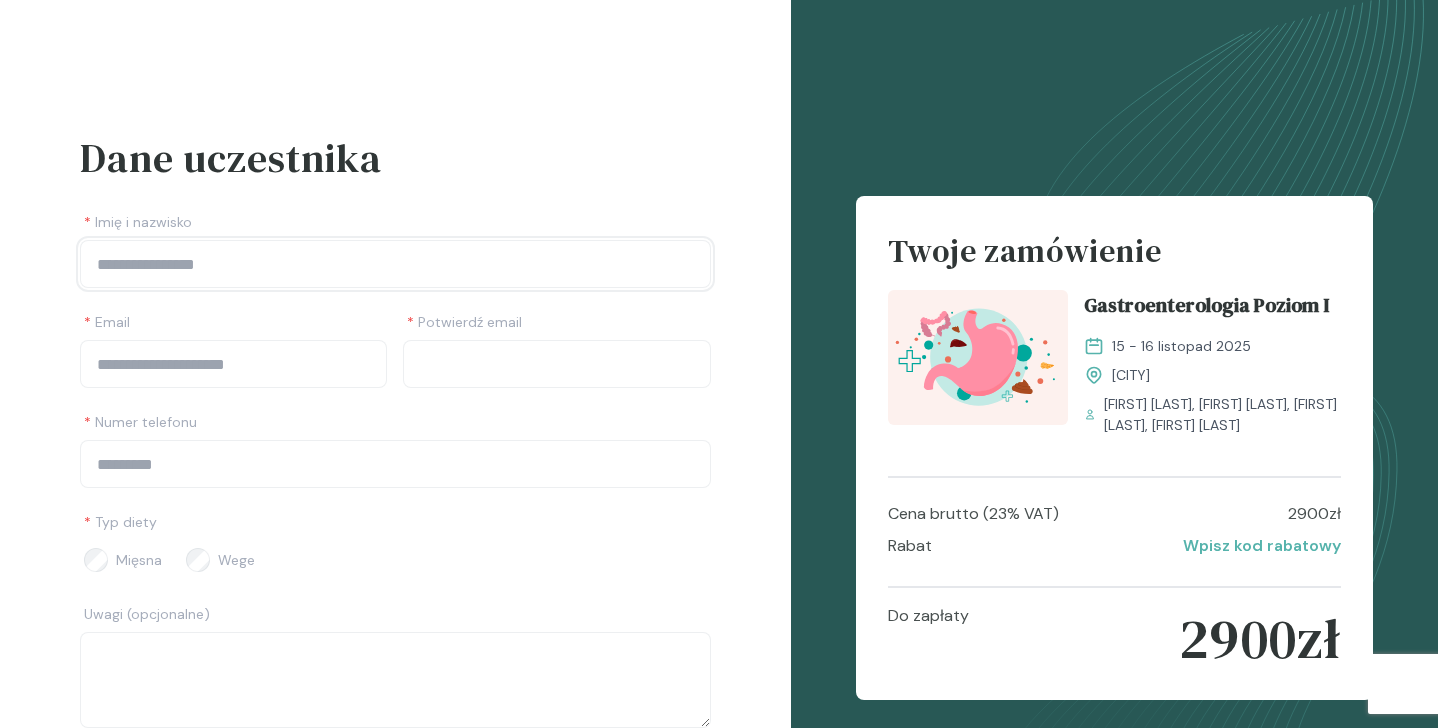 click at bounding box center [395, 264] 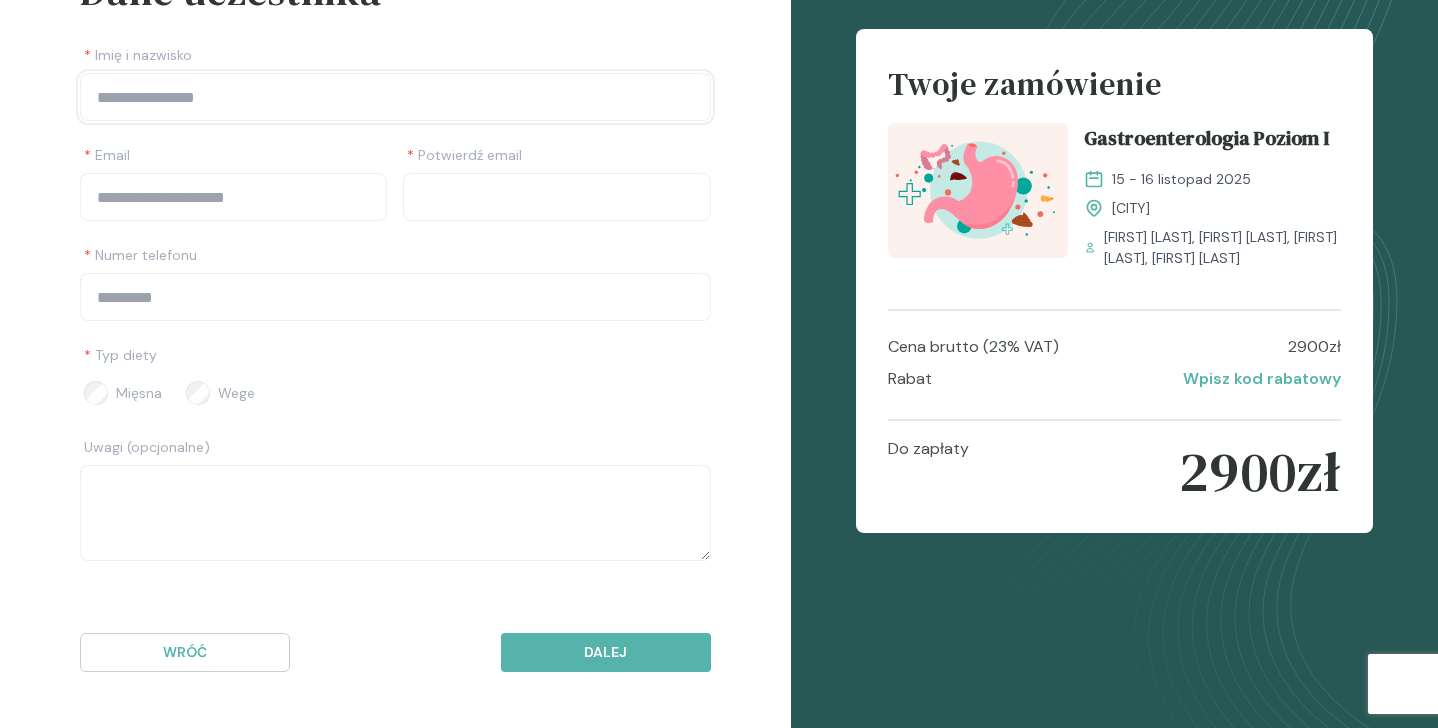 scroll, scrollTop: 0, scrollLeft: 0, axis: both 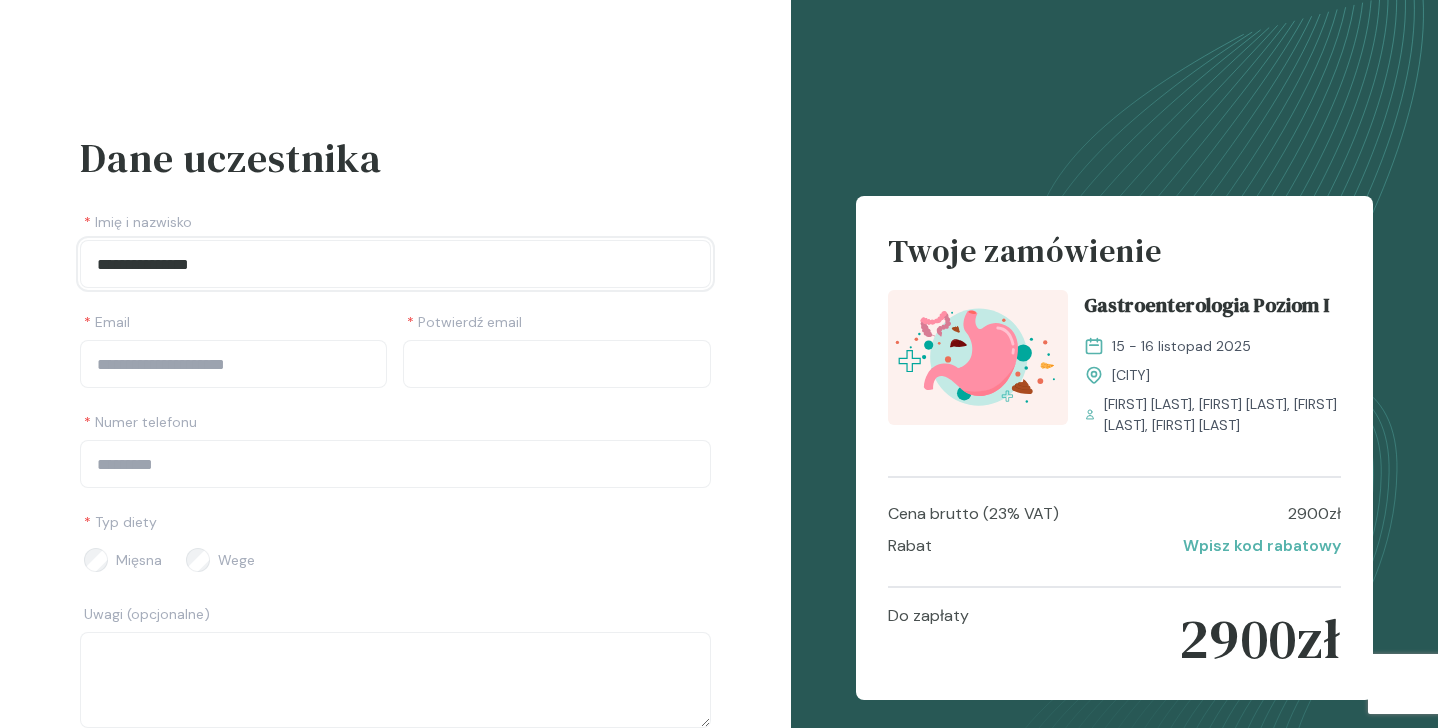 type on "**********" 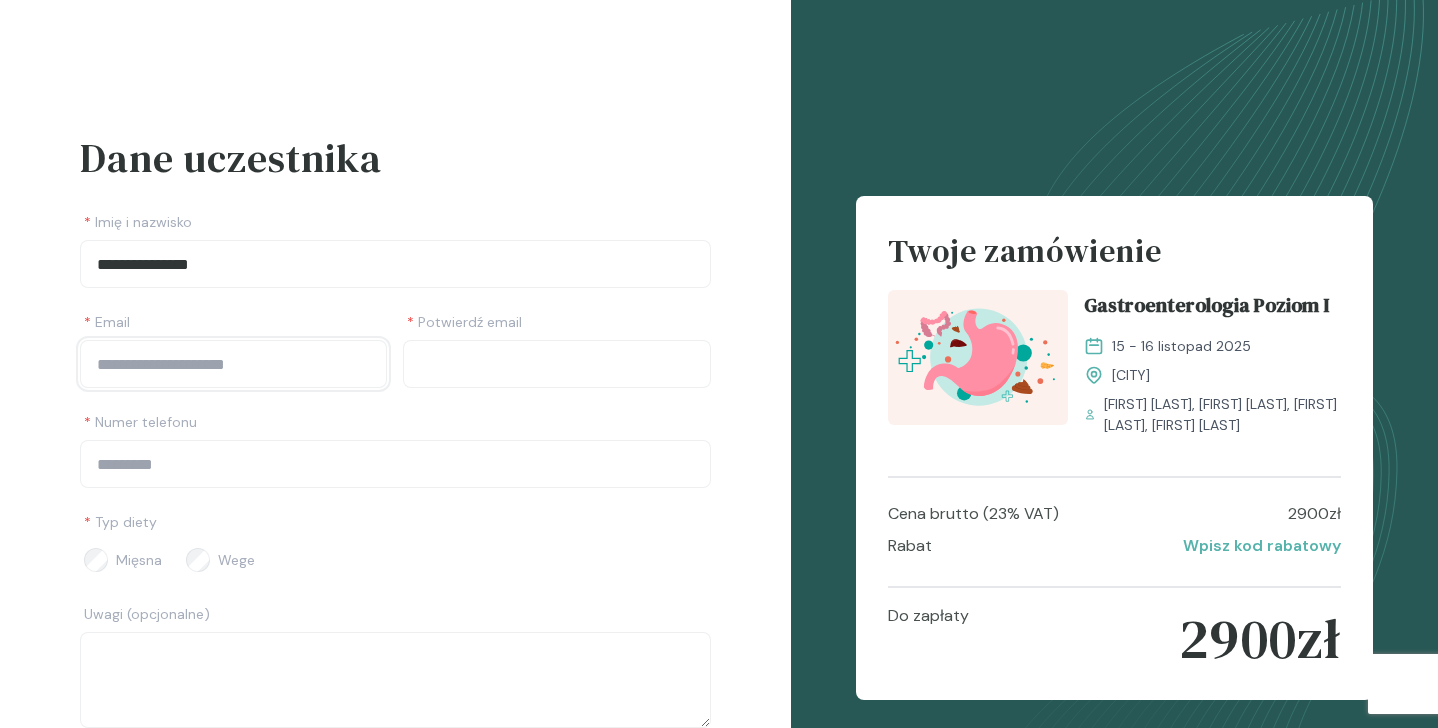 click at bounding box center (233, 364) 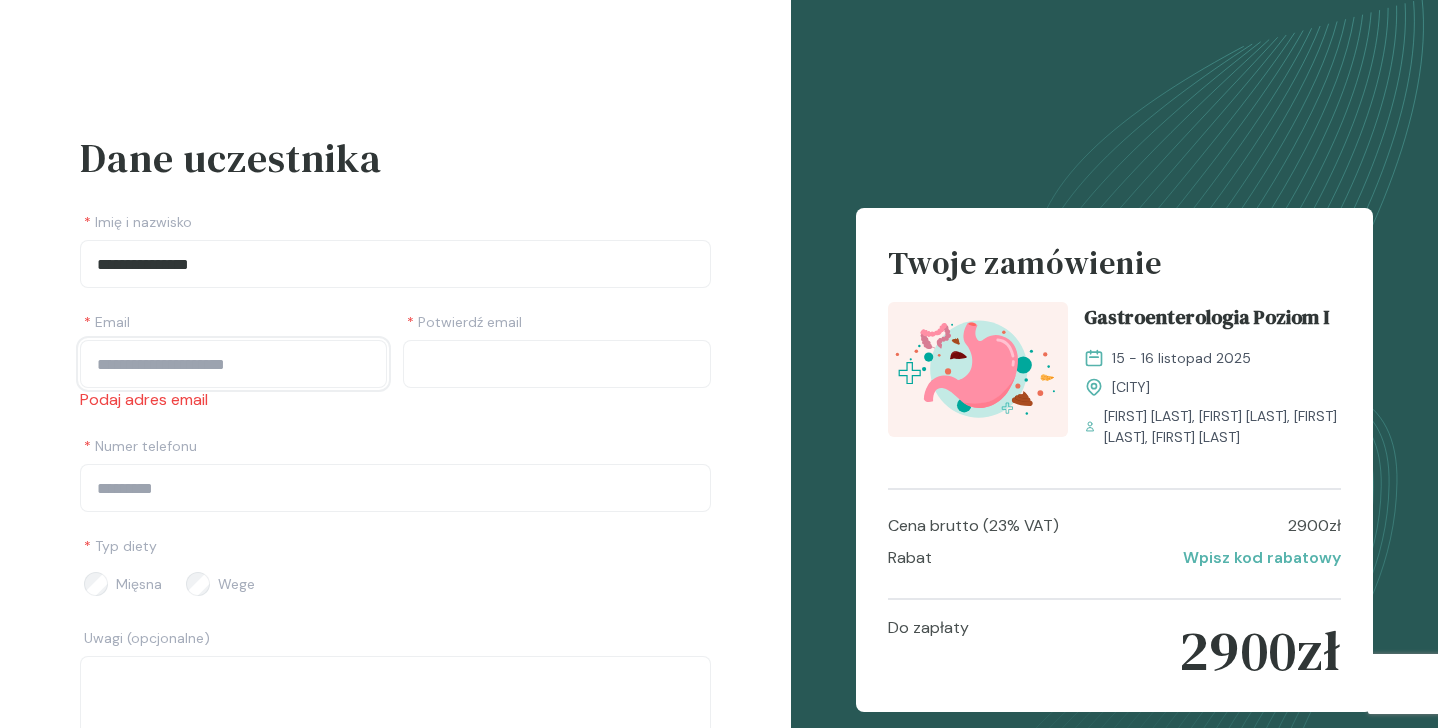 paste on "**********" 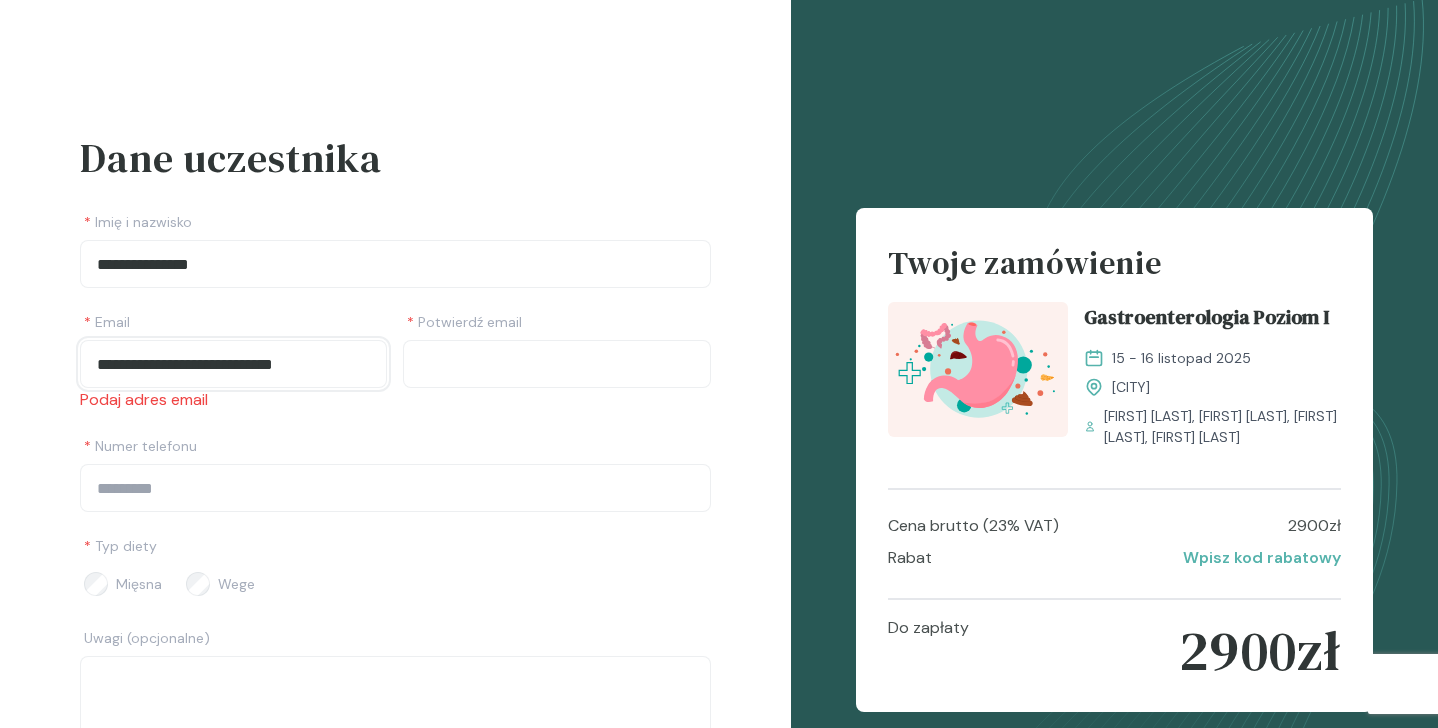 type on "**********" 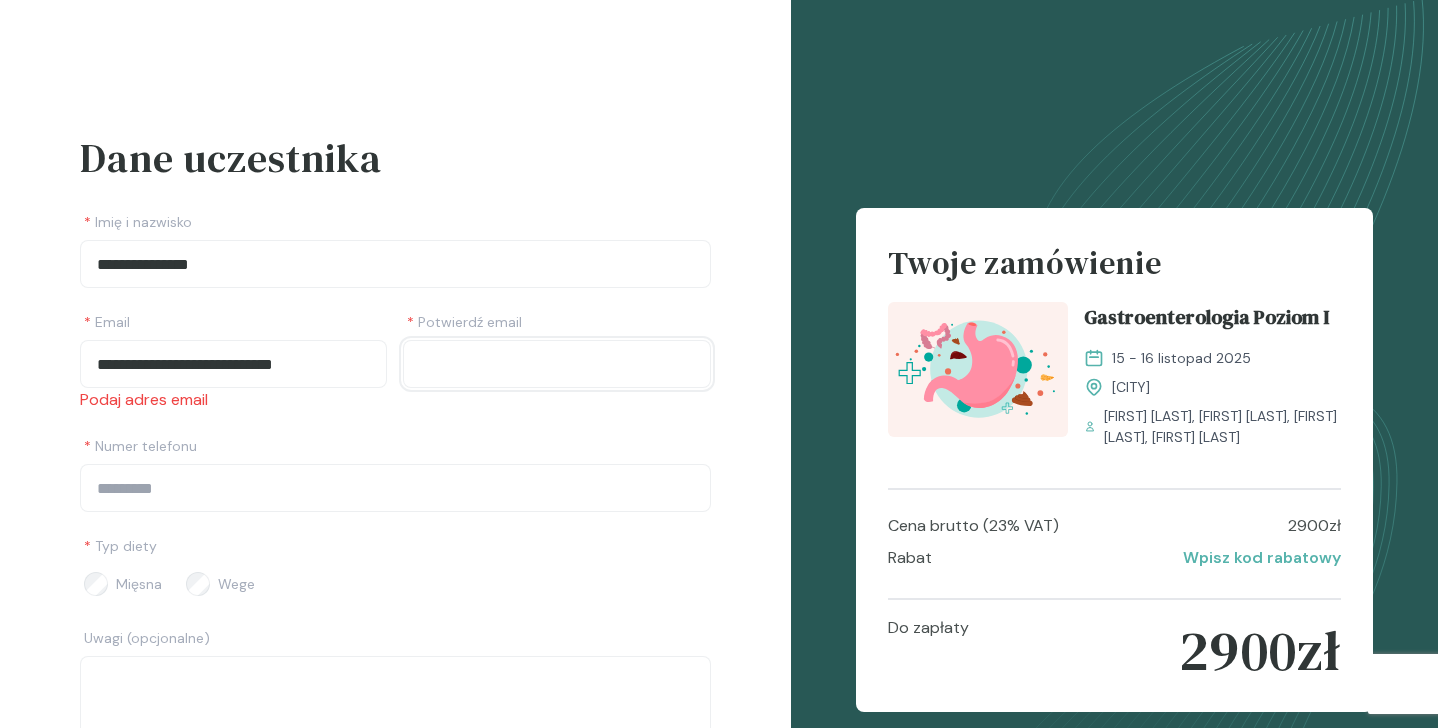 click at bounding box center [556, 364] 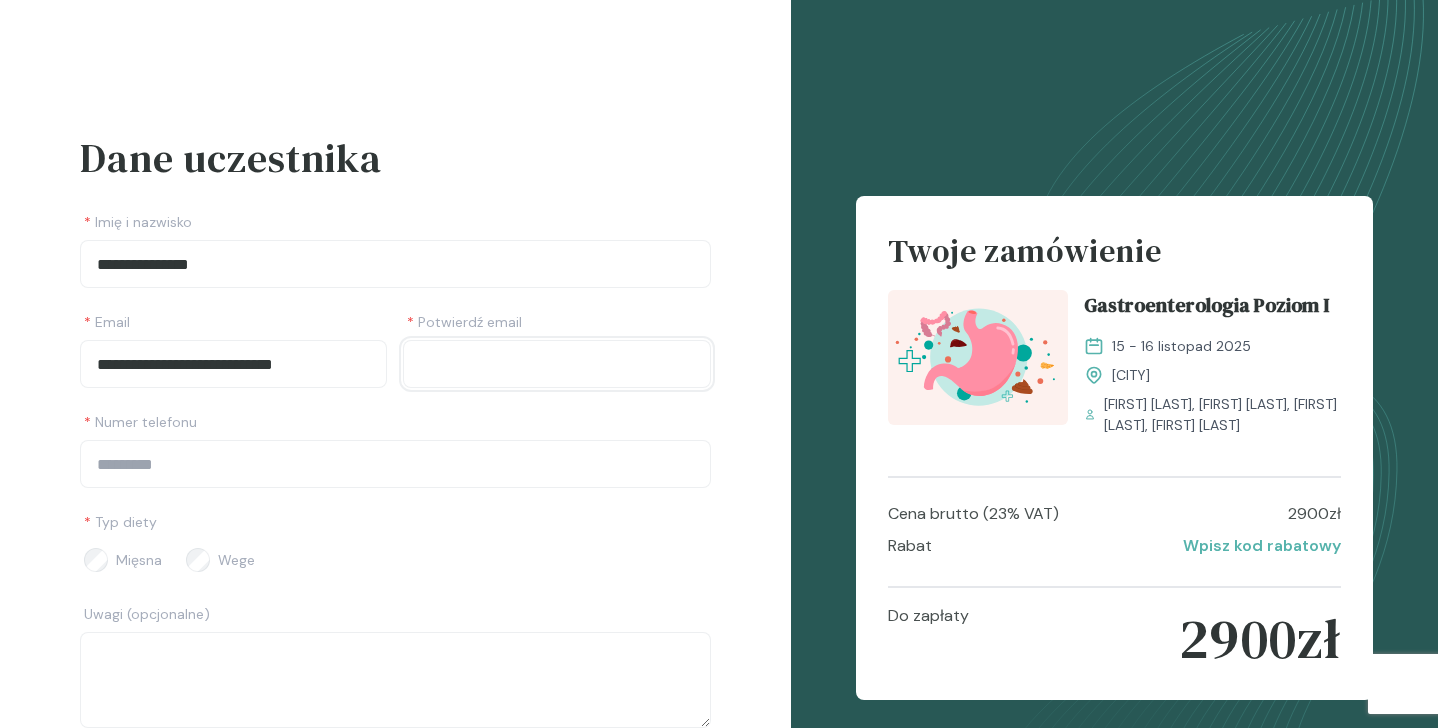 paste on "**********" 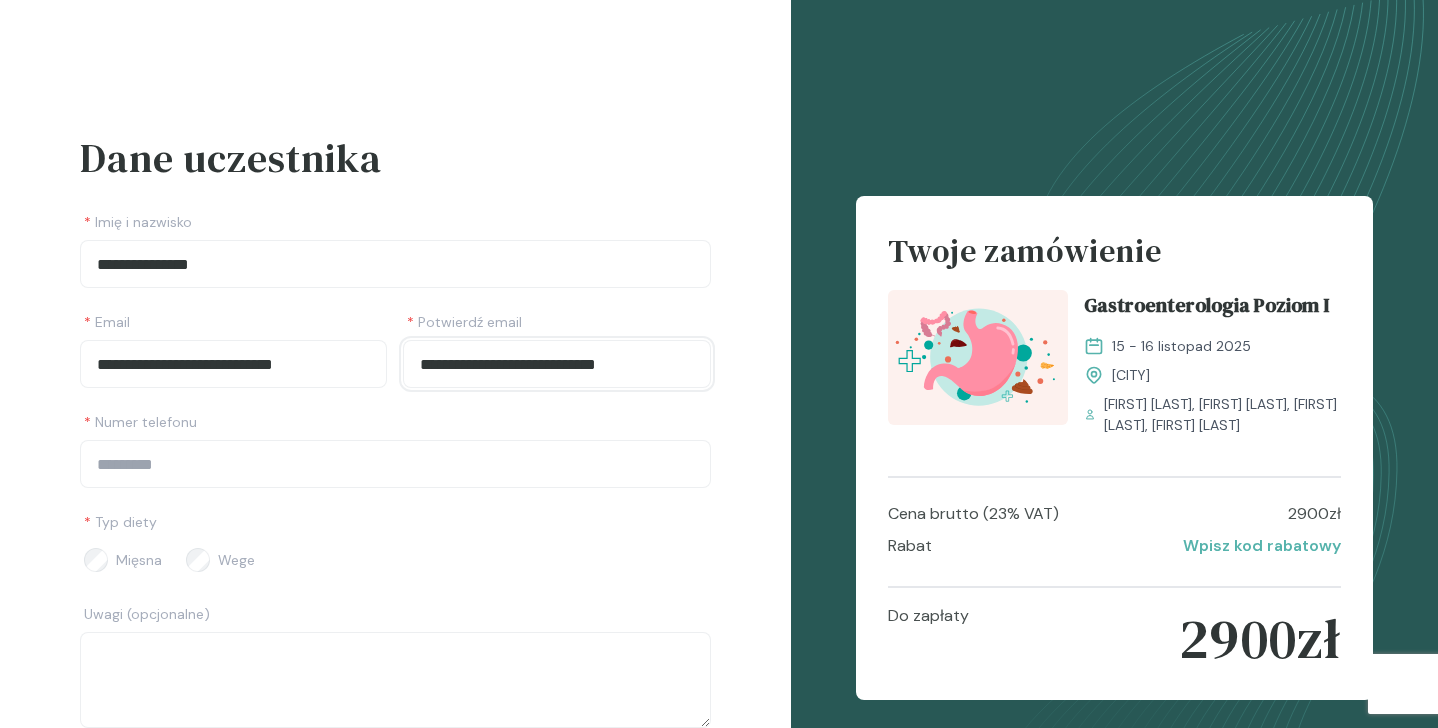 type on "**********" 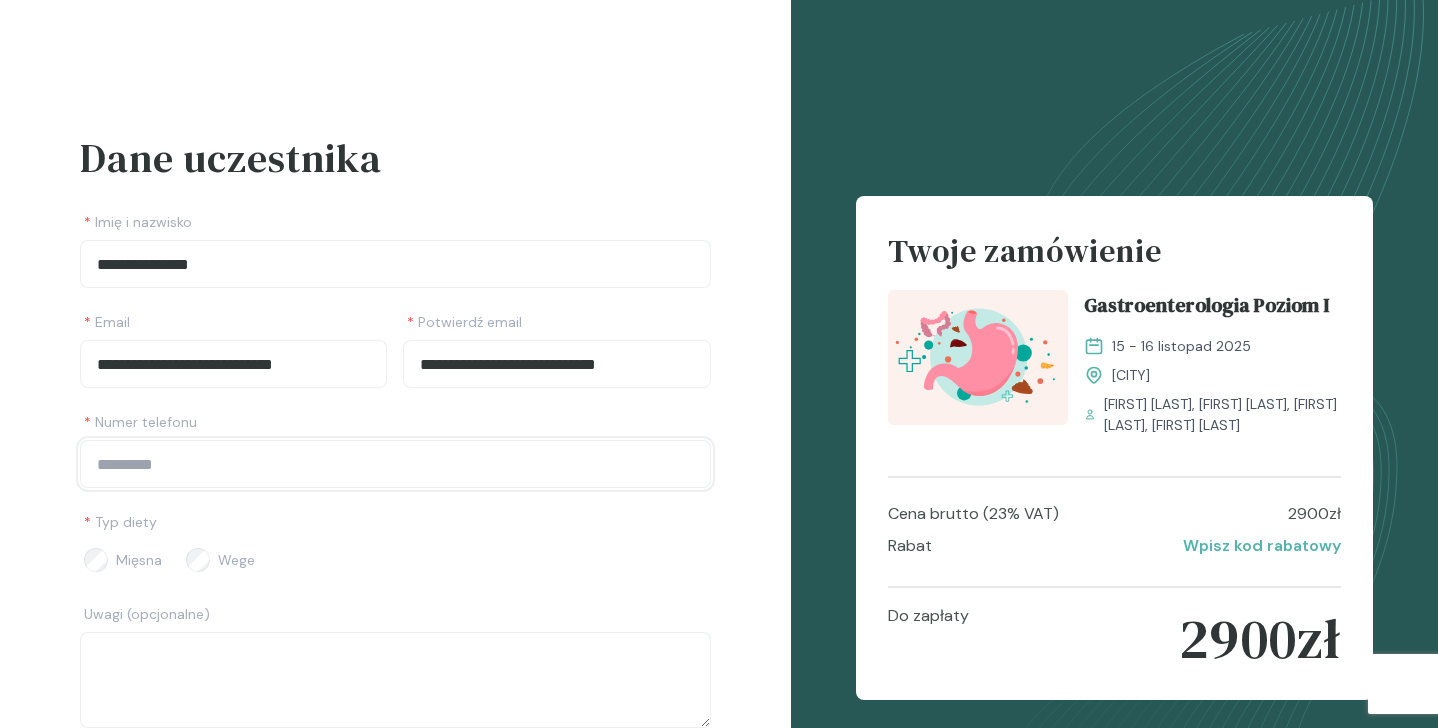 click at bounding box center (395, 464) 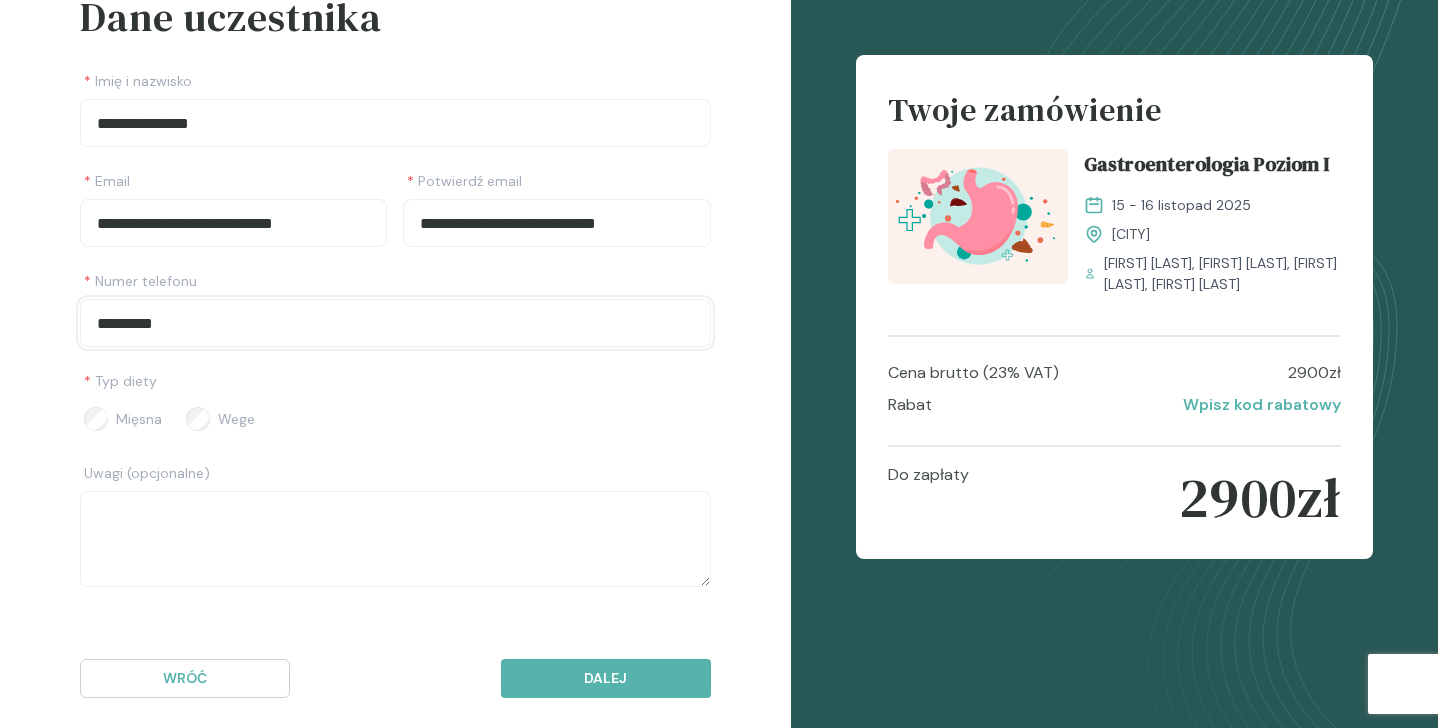 scroll, scrollTop: 167, scrollLeft: 0, axis: vertical 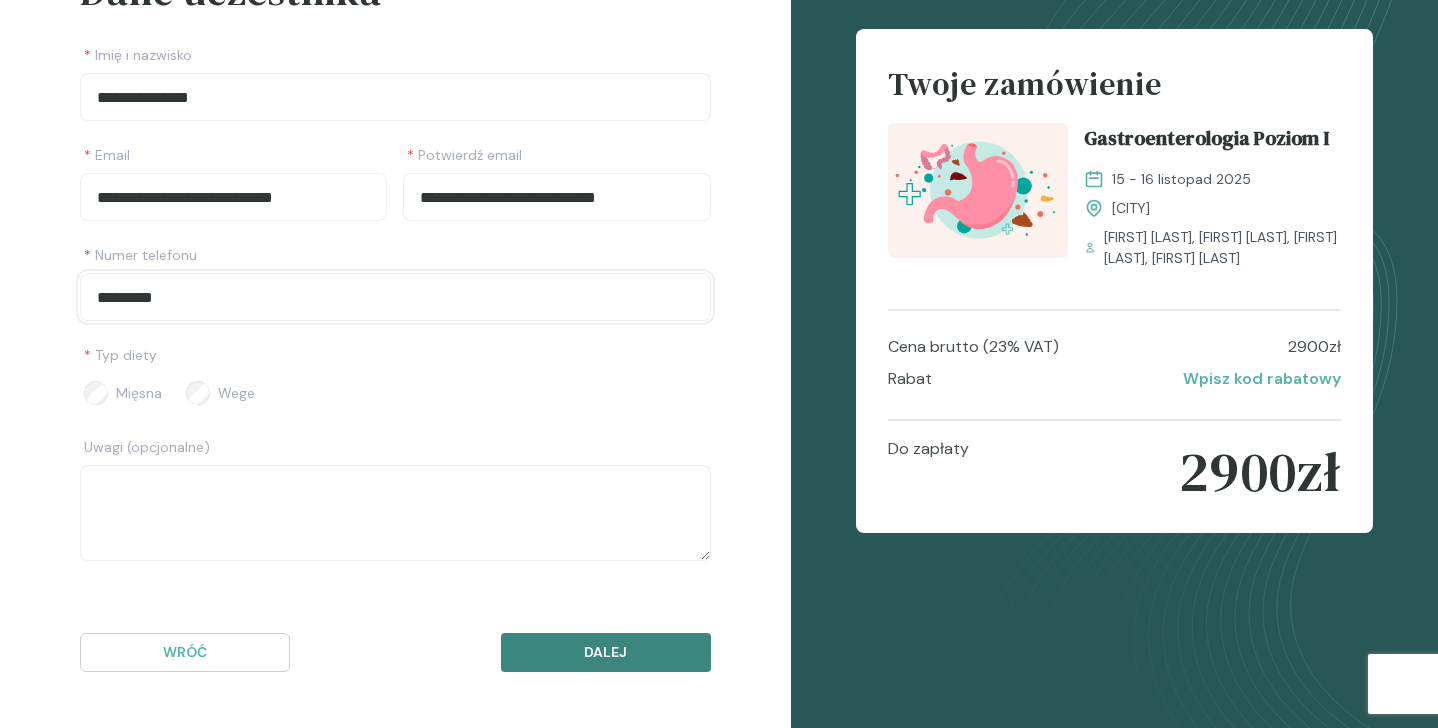 type on "*********" 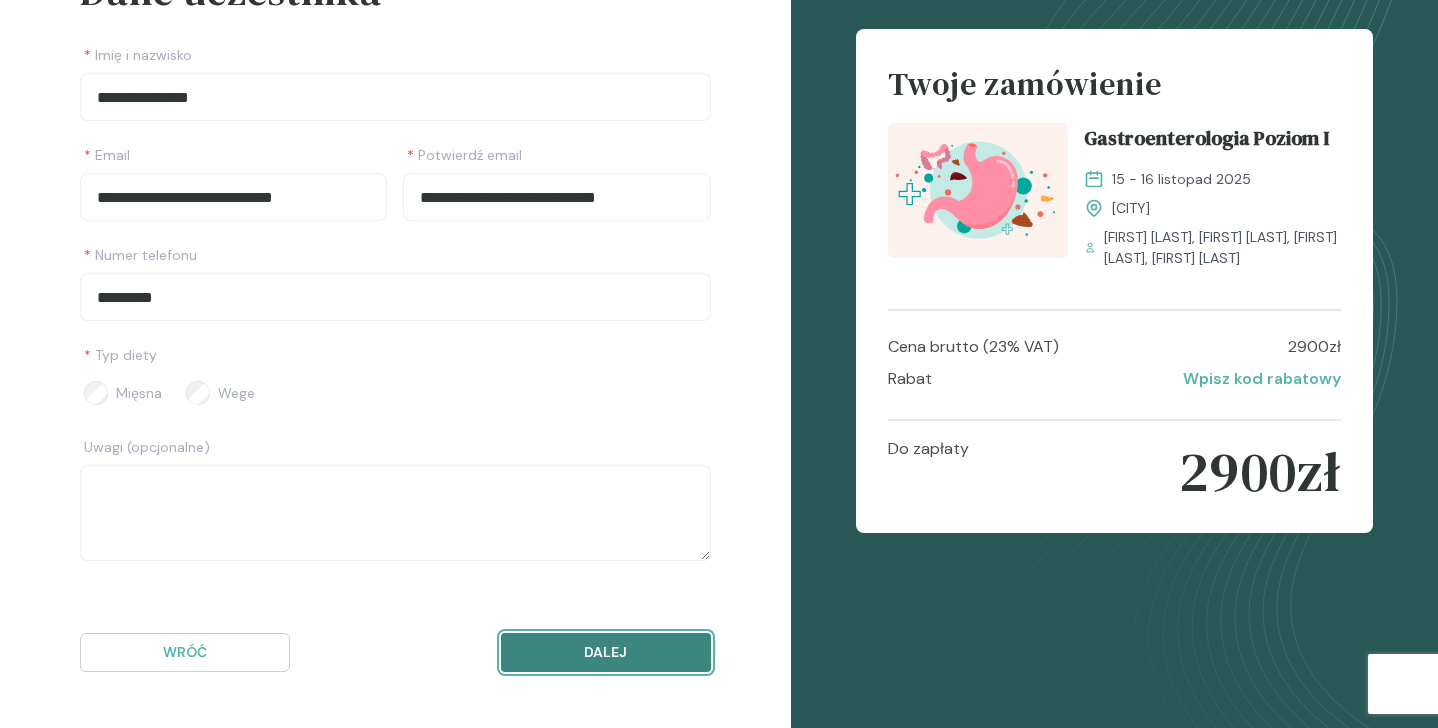 click on "Dalej" at bounding box center [606, 652] 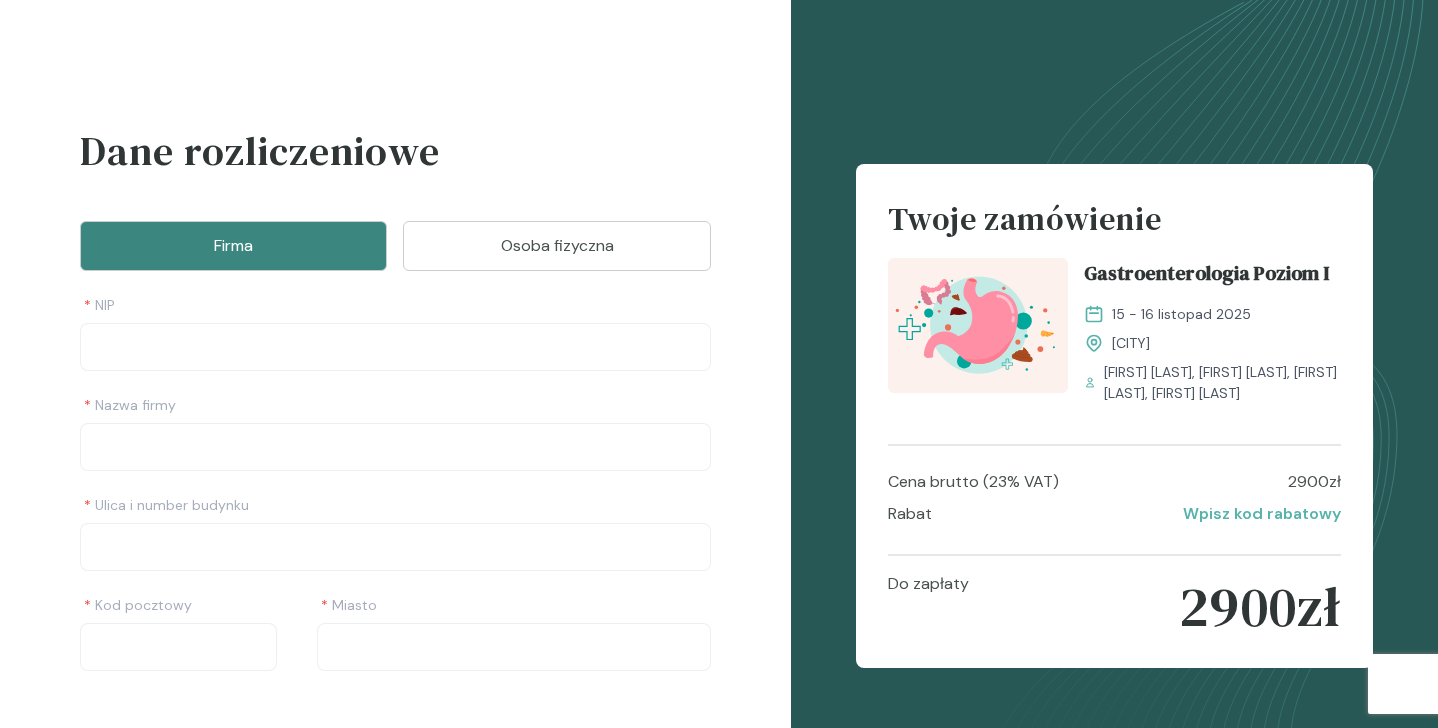 scroll, scrollTop: 0, scrollLeft: 0, axis: both 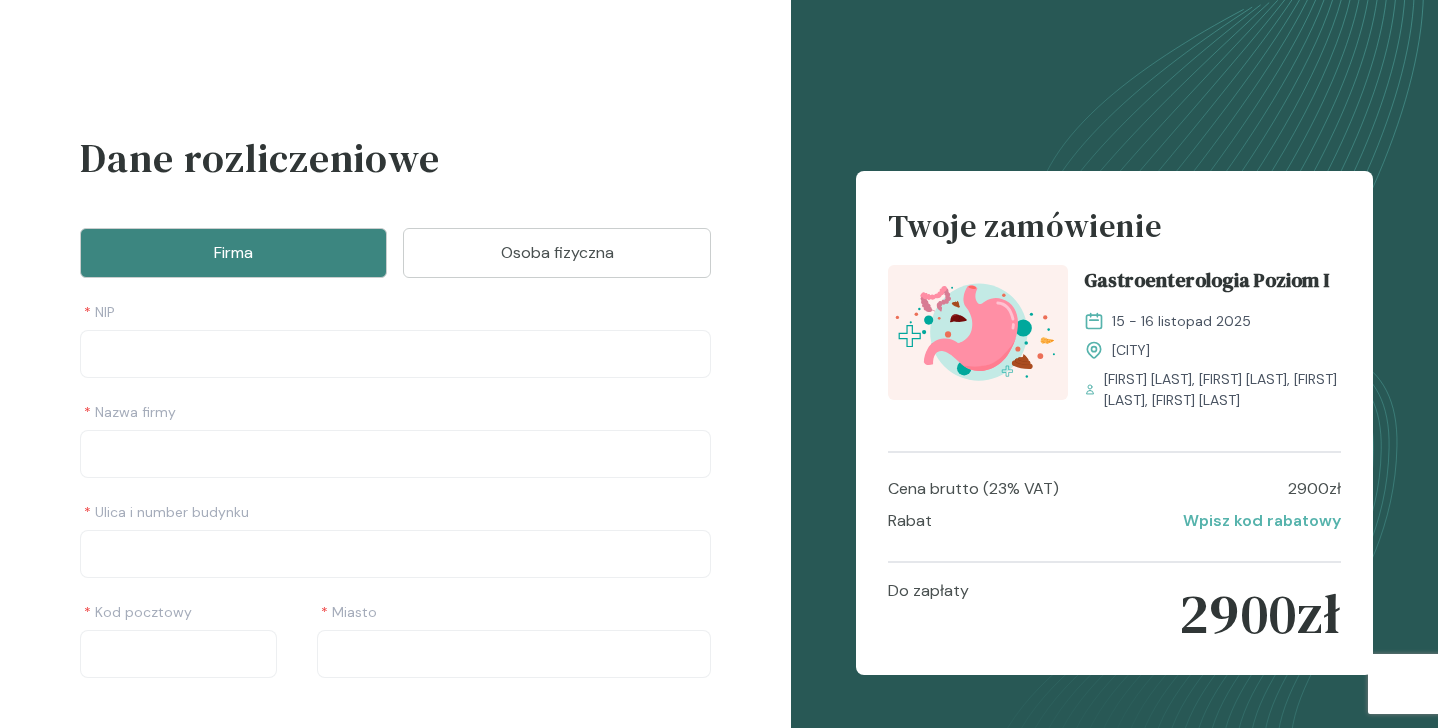 click on "Osoba fizyczna" at bounding box center (556, 253) 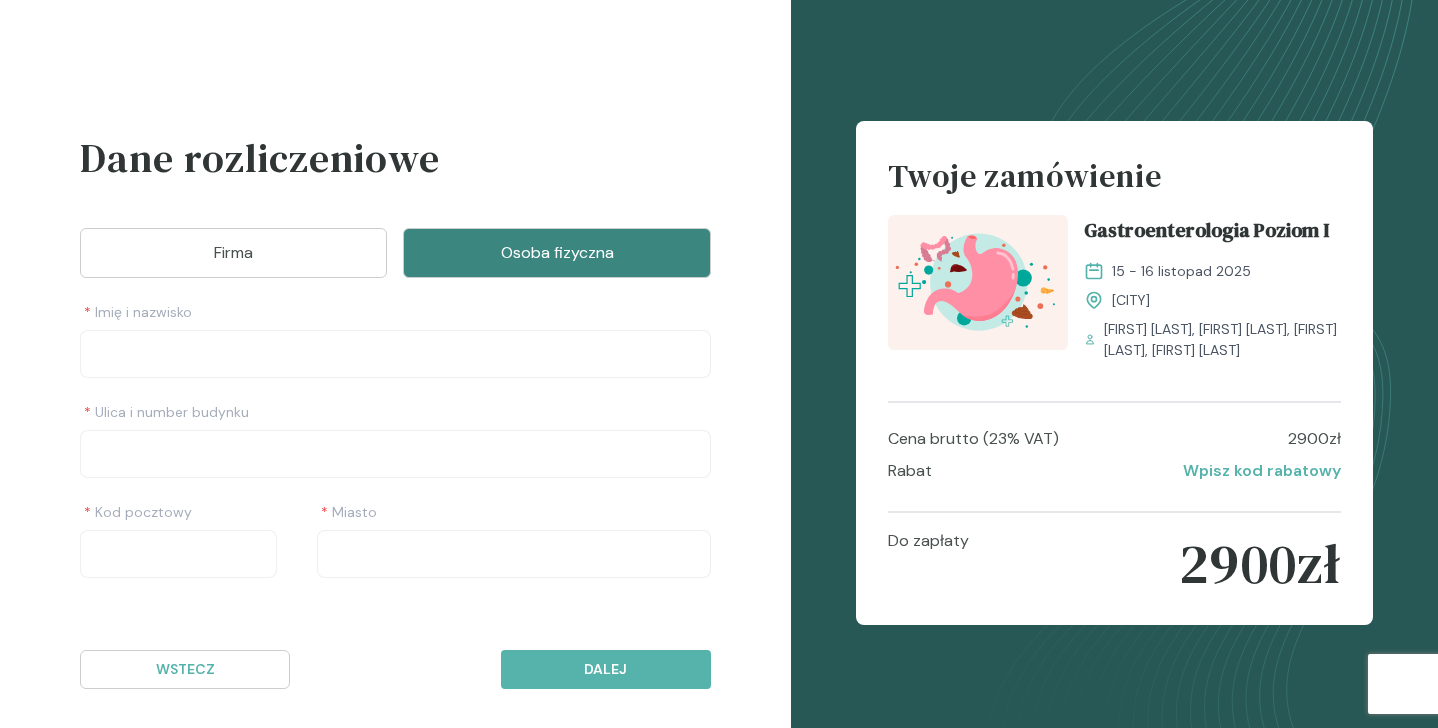 scroll, scrollTop: 17, scrollLeft: 0, axis: vertical 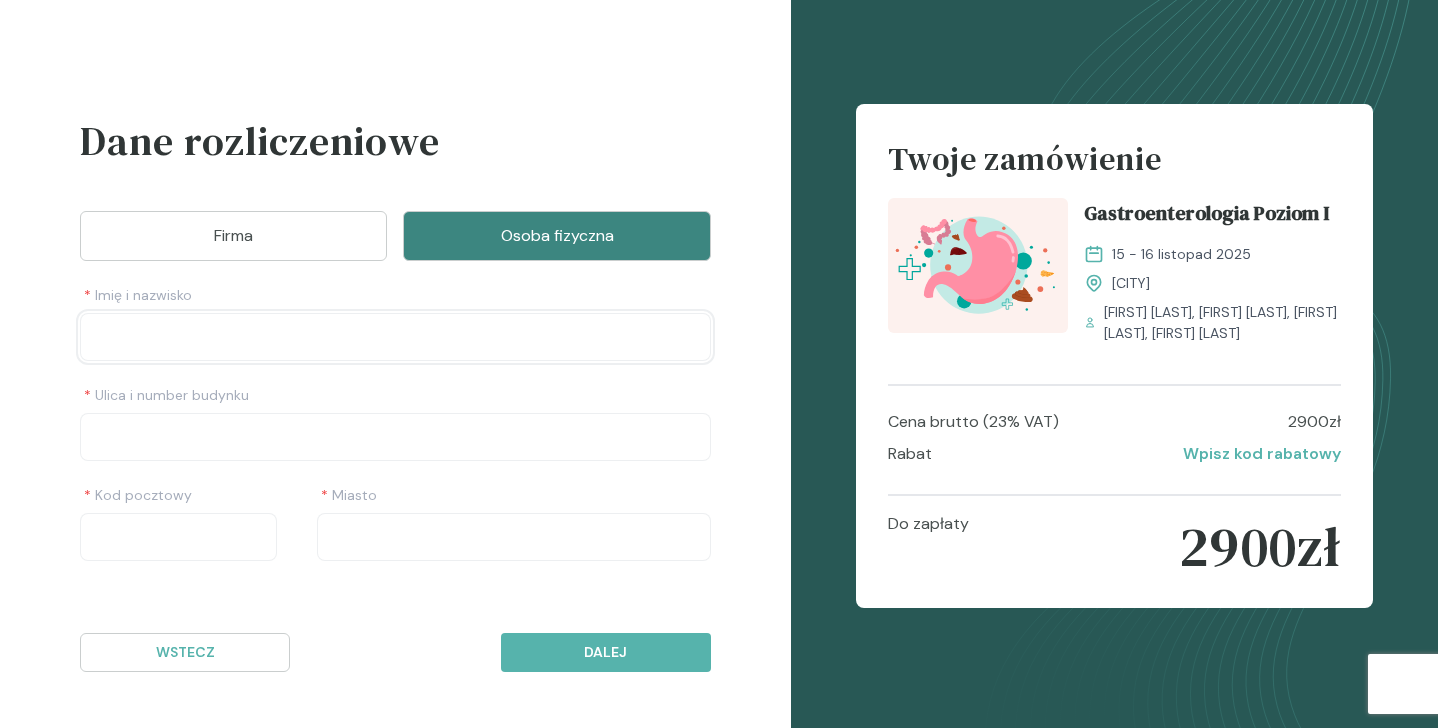 click at bounding box center (395, 337) 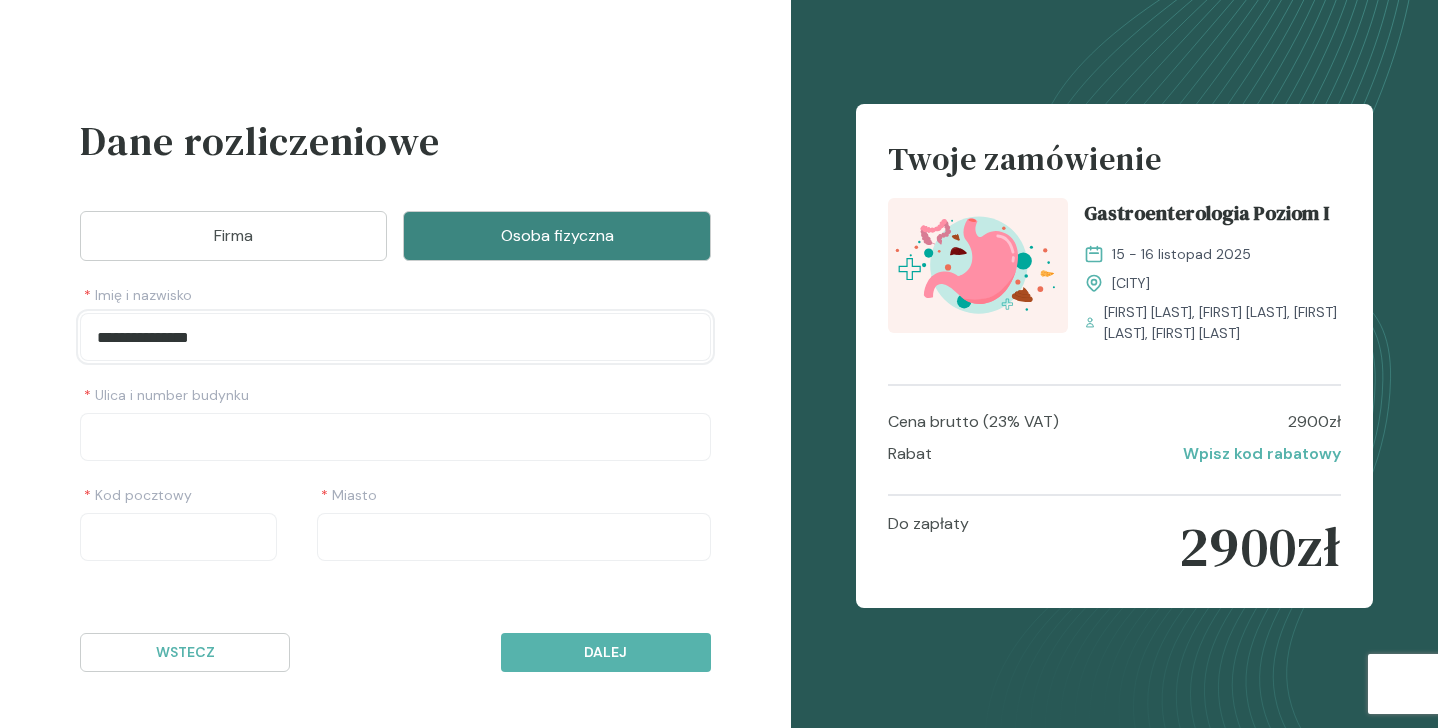 type on "**********" 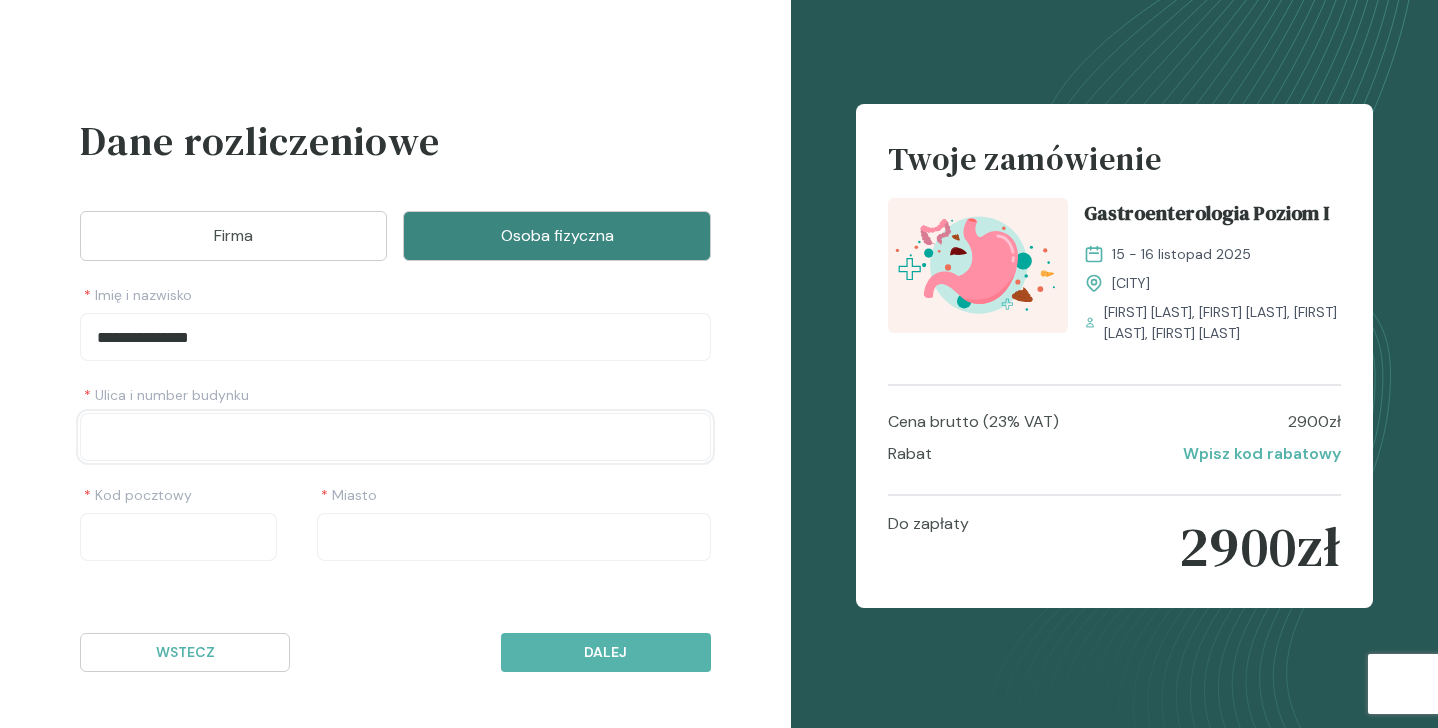 click at bounding box center (395, 437) 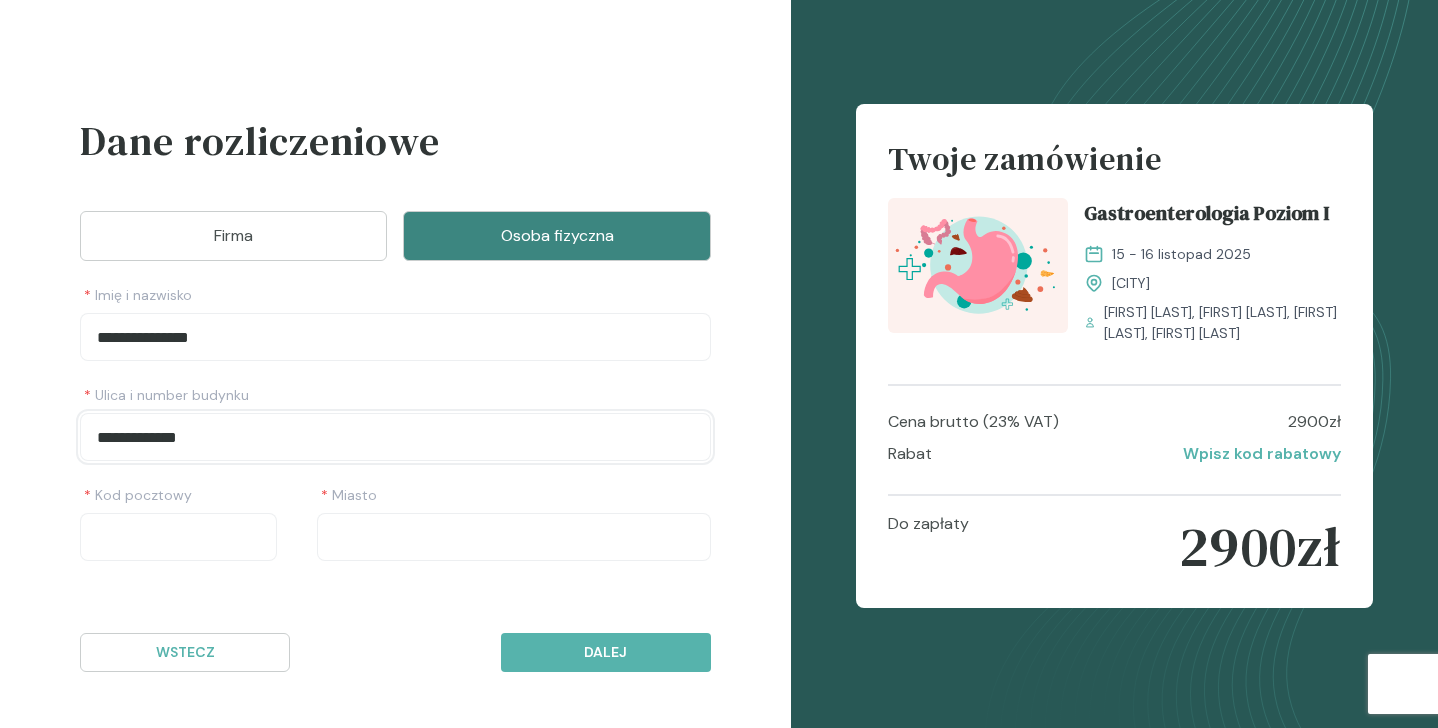 type on "**********" 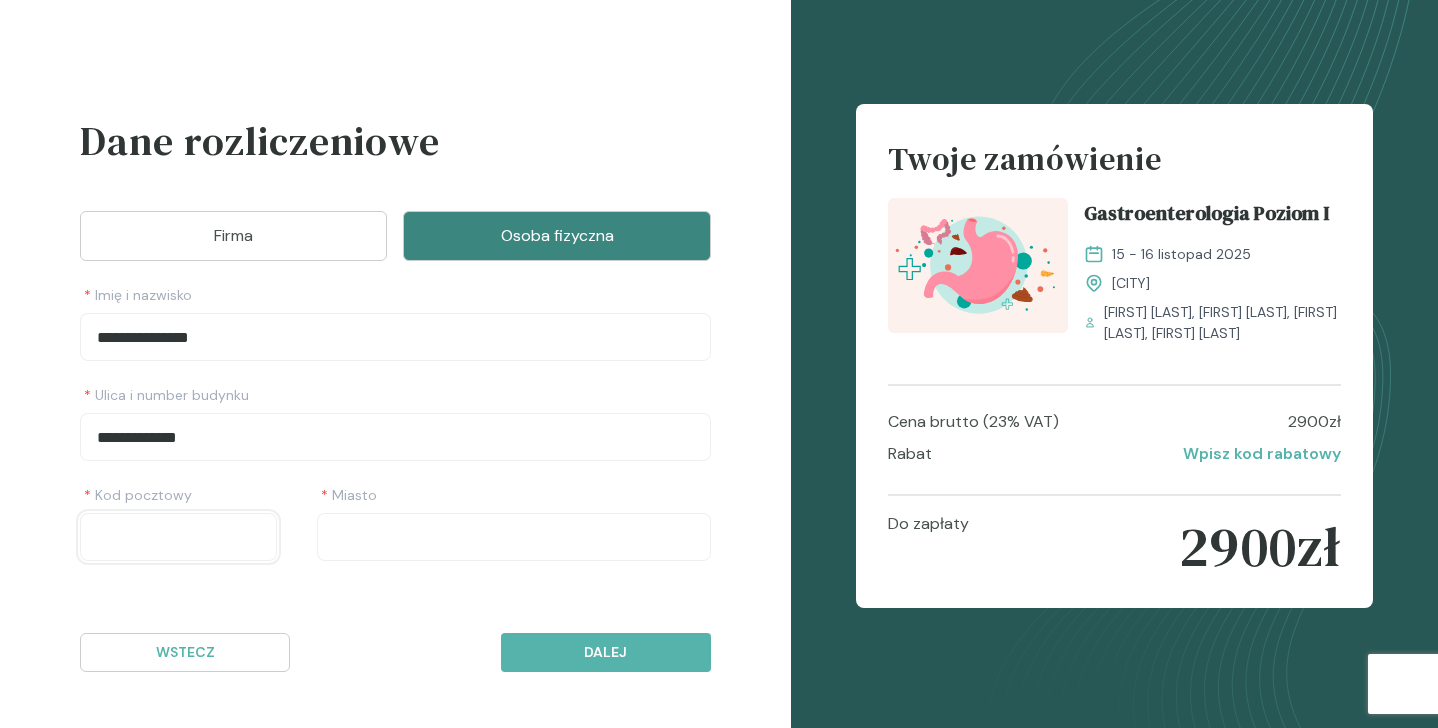 click at bounding box center (178, 537) 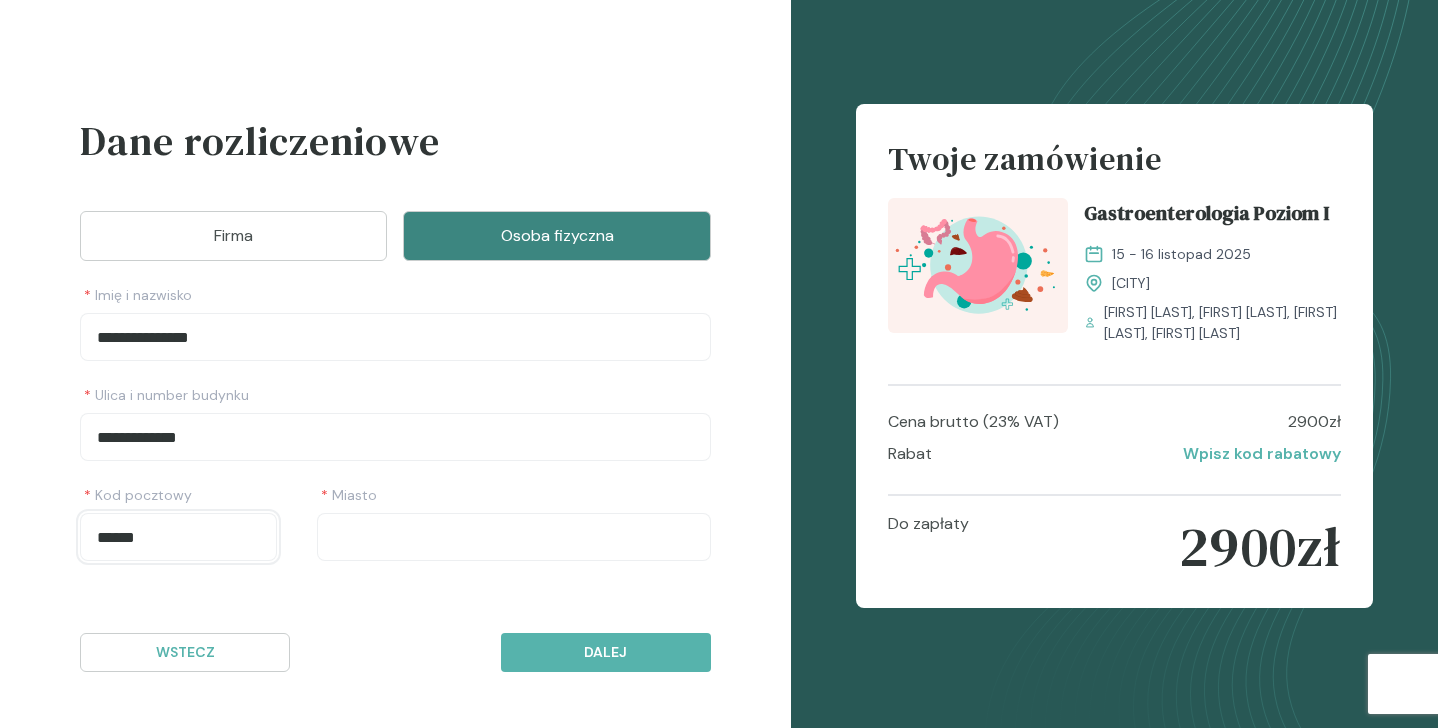 type on "******" 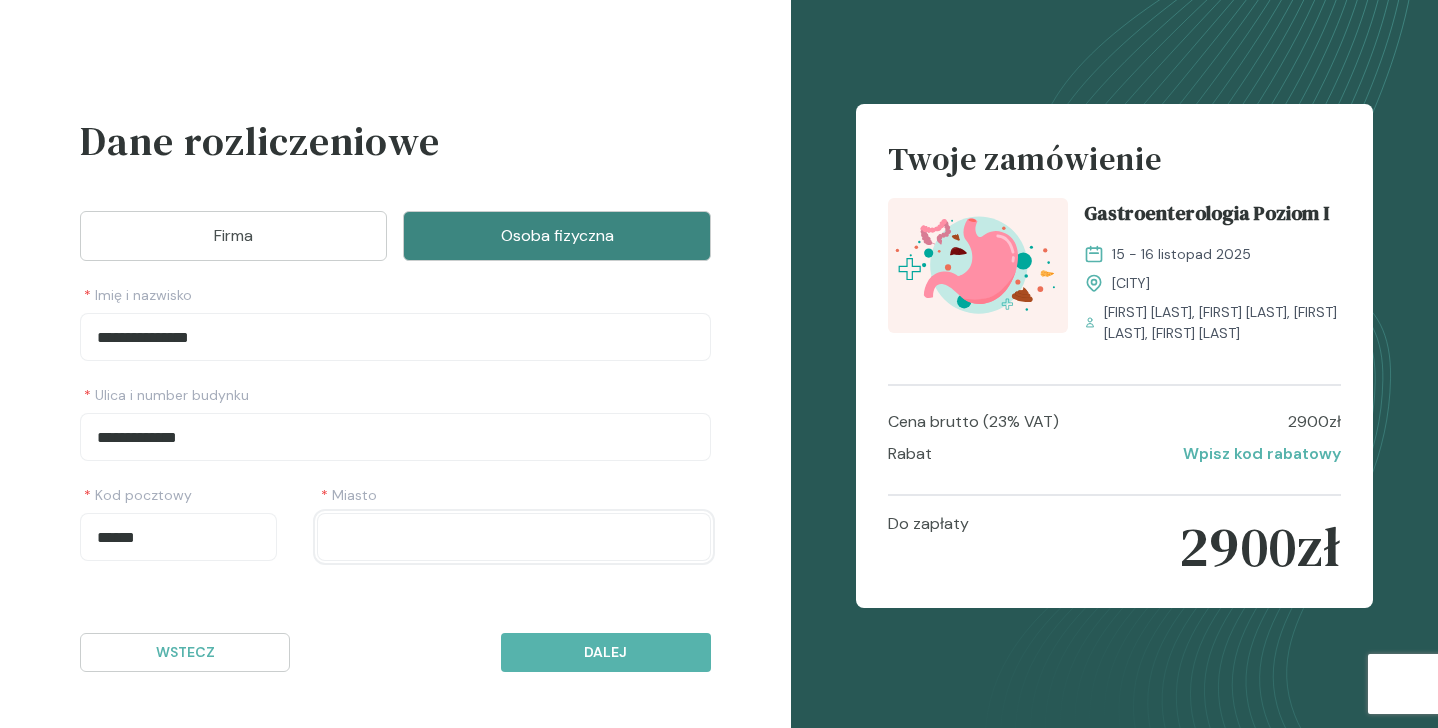click at bounding box center [514, 537] 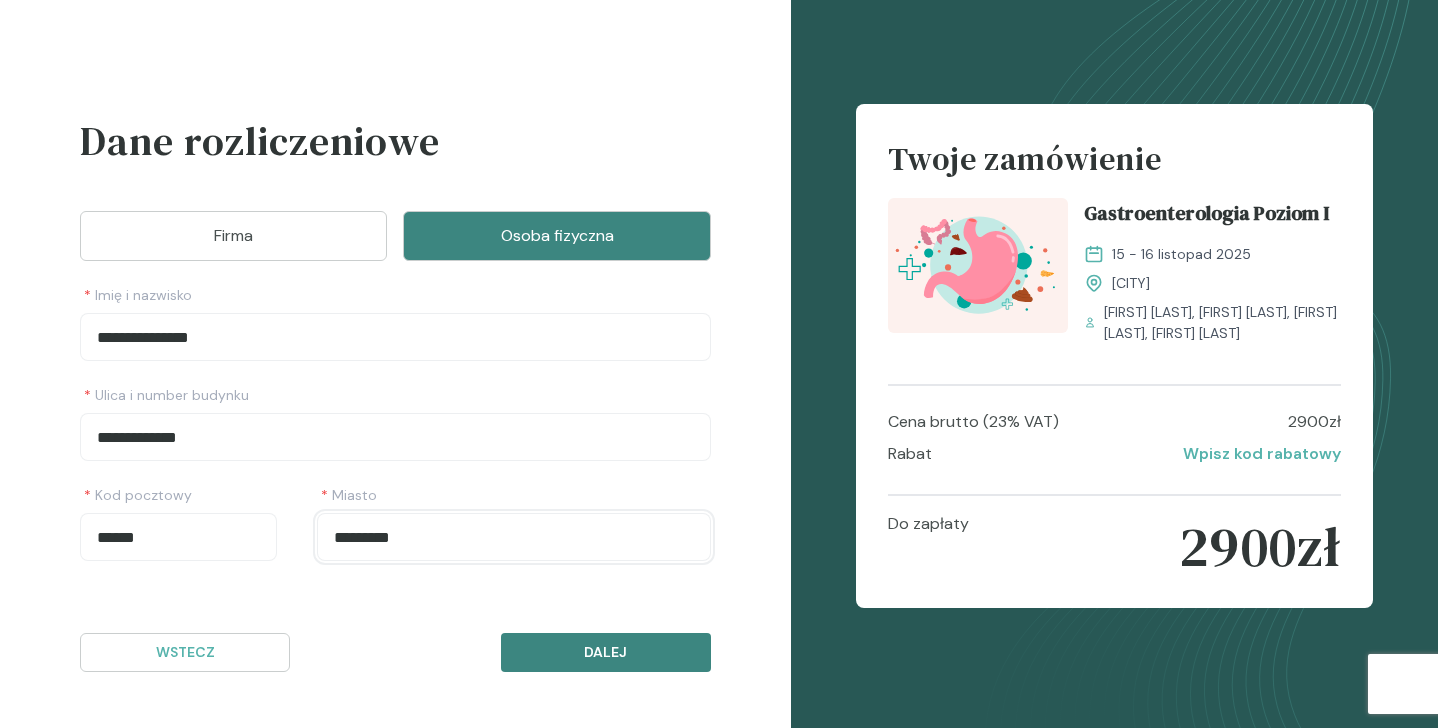 type on "*********" 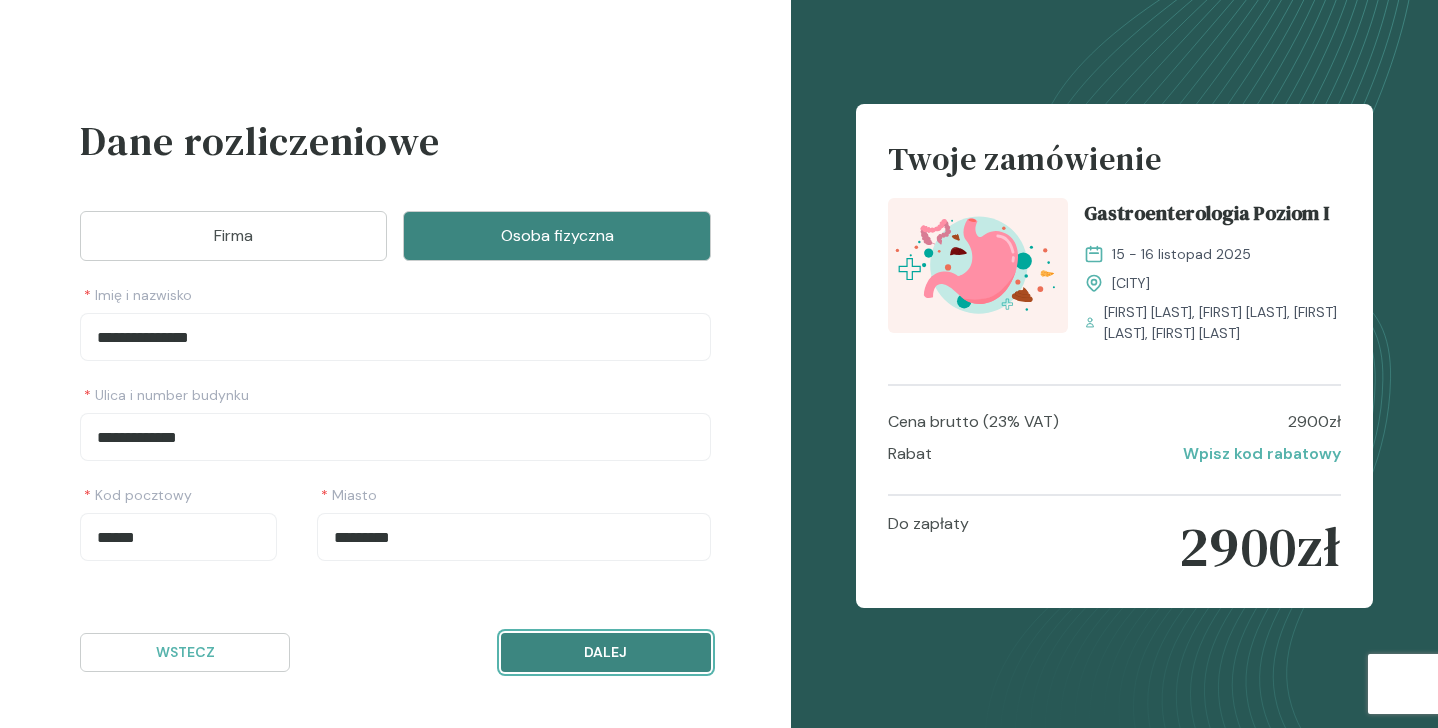 click on "Dalej" at bounding box center (606, 652) 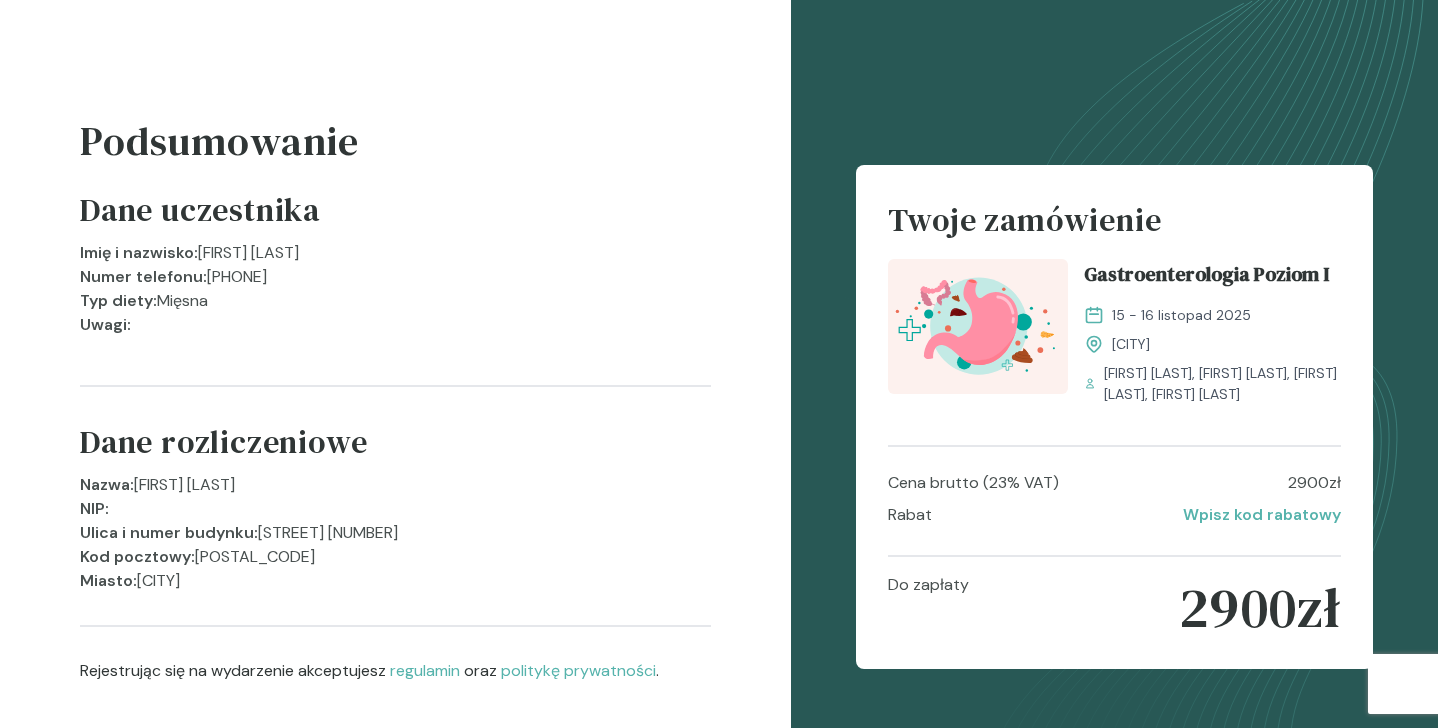 scroll, scrollTop: 139, scrollLeft: 0, axis: vertical 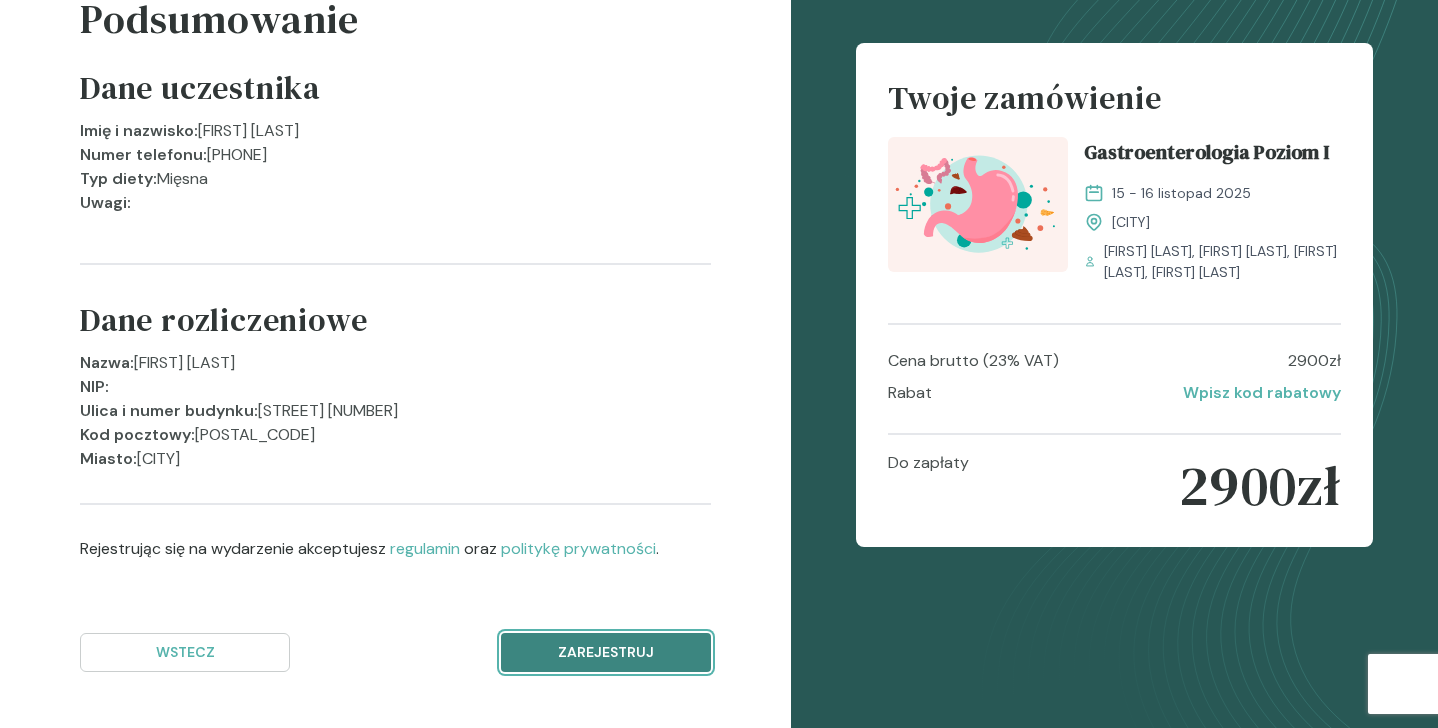 click on "Zarejestruj" at bounding box center (606, 652) 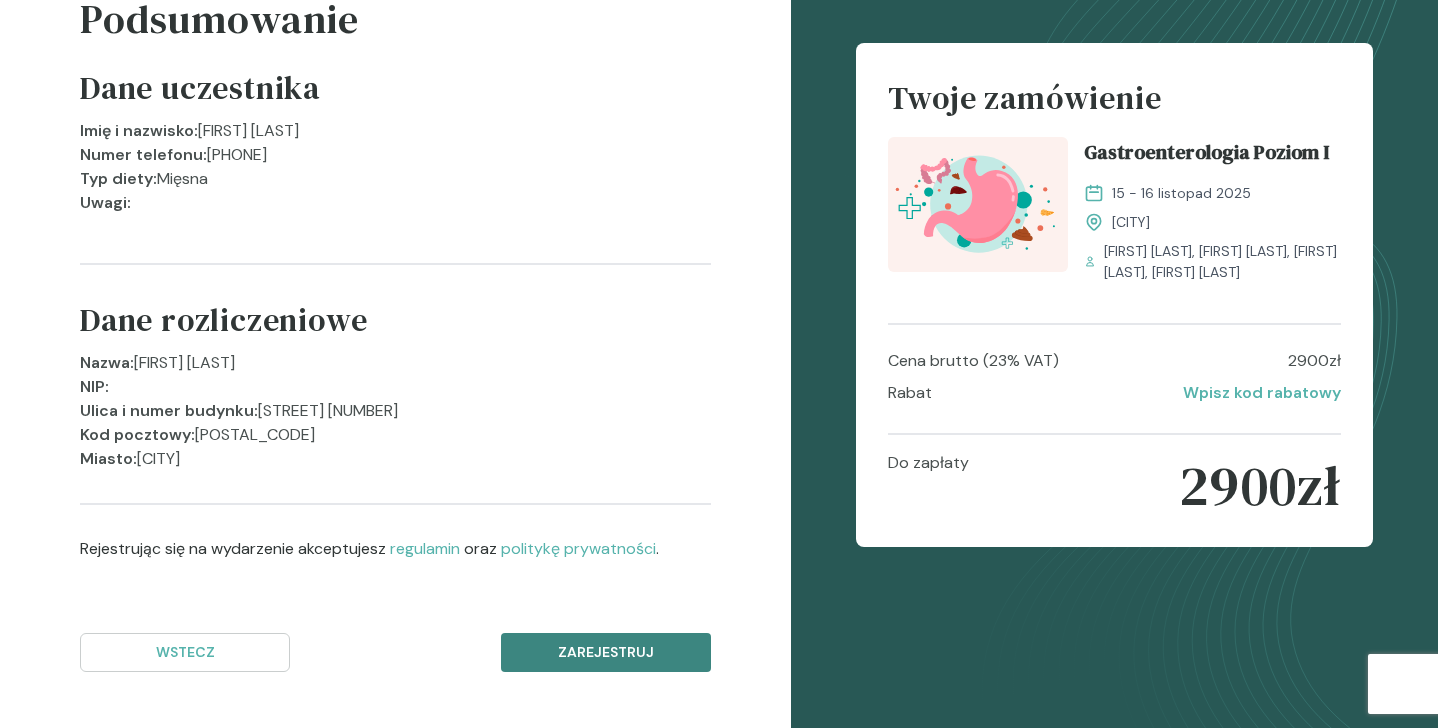 scroll, scrollTop: 0, scrollLeft: 0, axis: both 